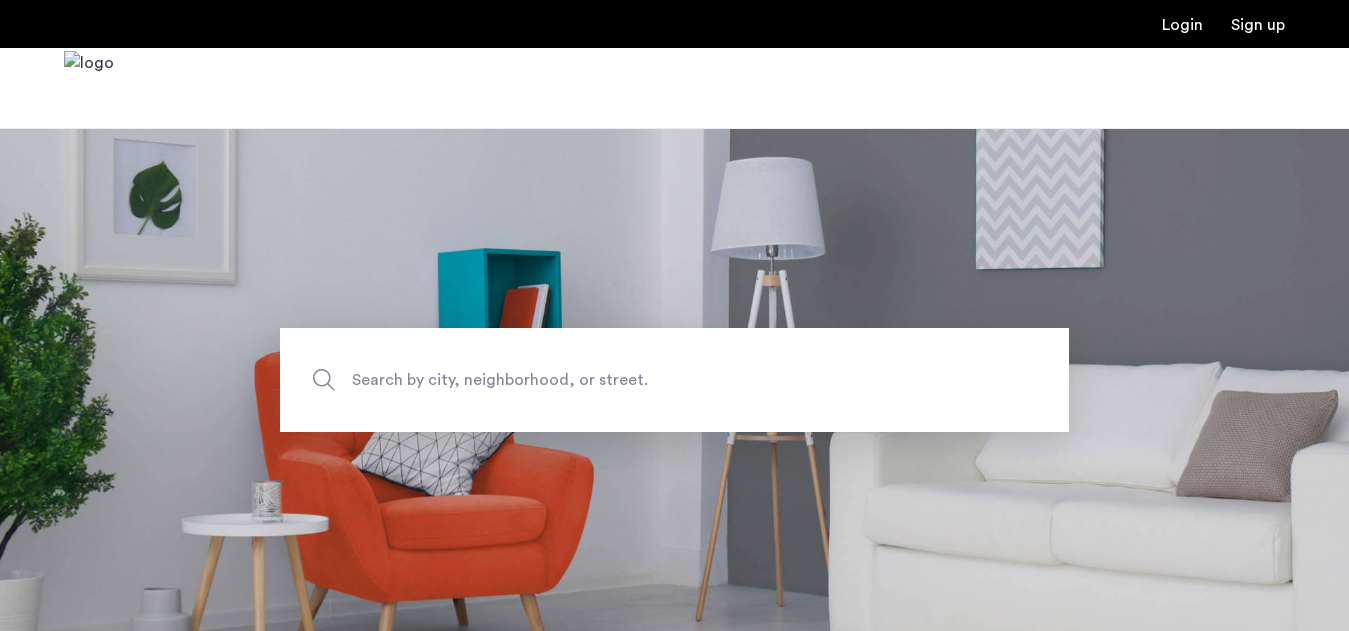 scroll, scrollTop: 0, scrollLeft: 0, axis: both 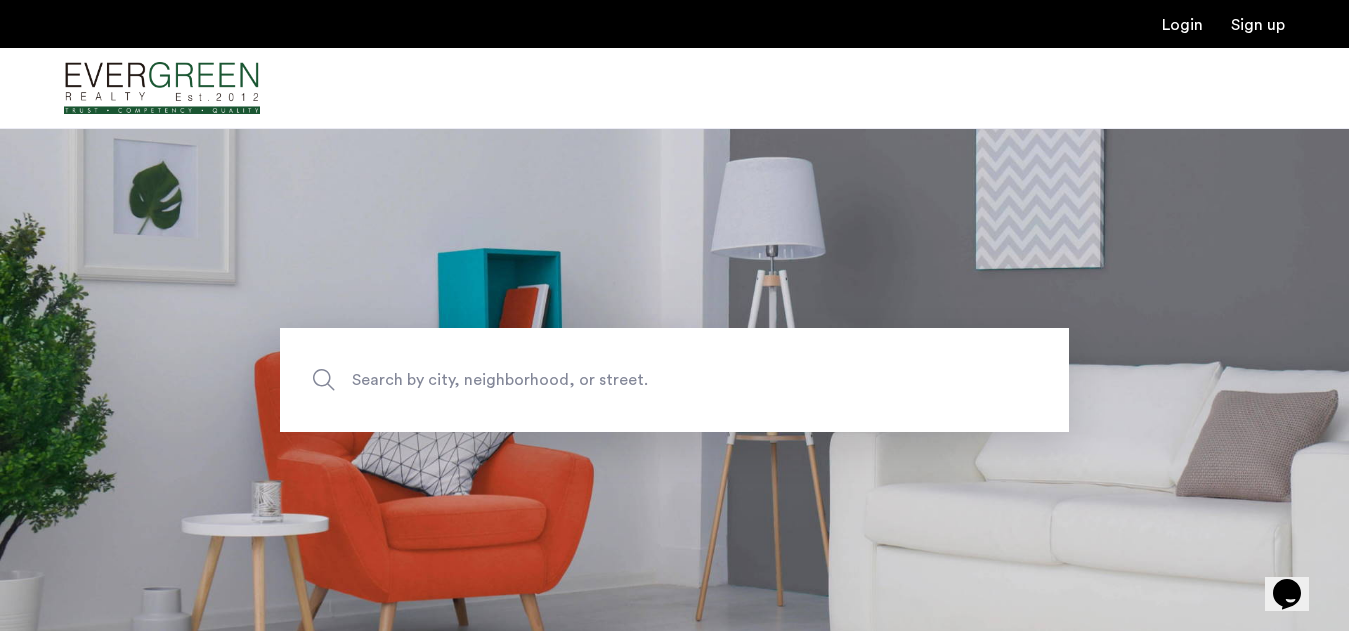 click at bounding box center (162, 88) 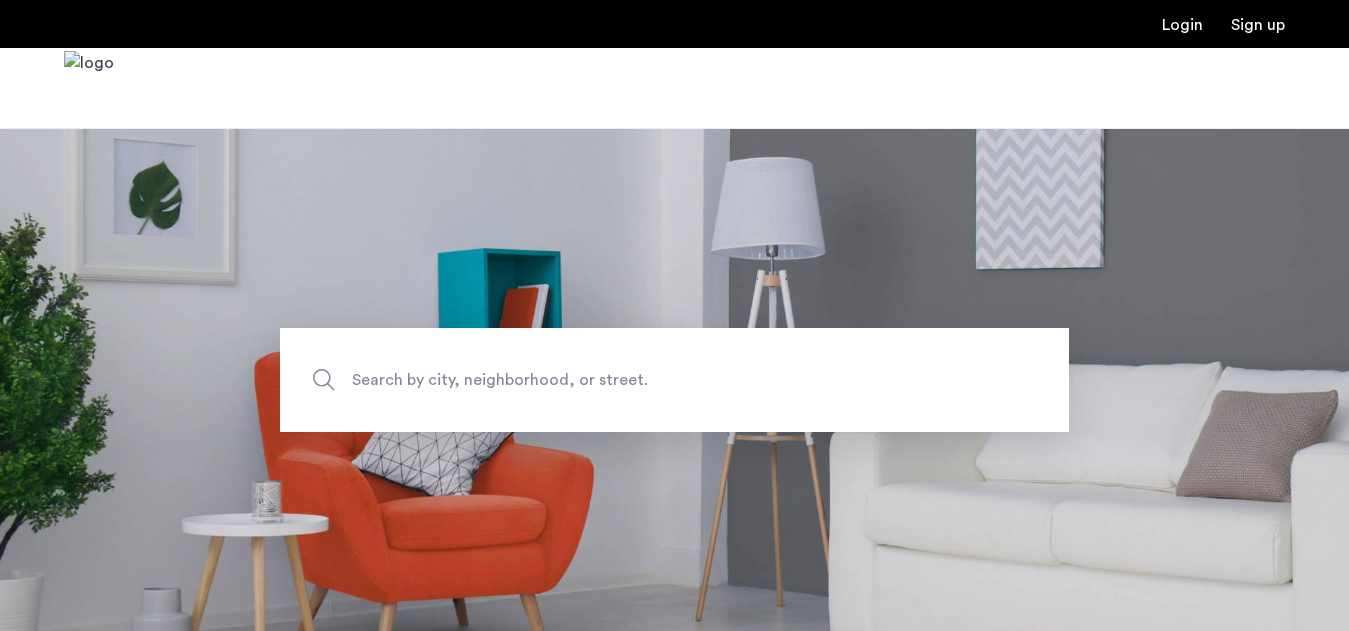 scroll, scrollTop: 0, scrollLeft: 0, axis: both 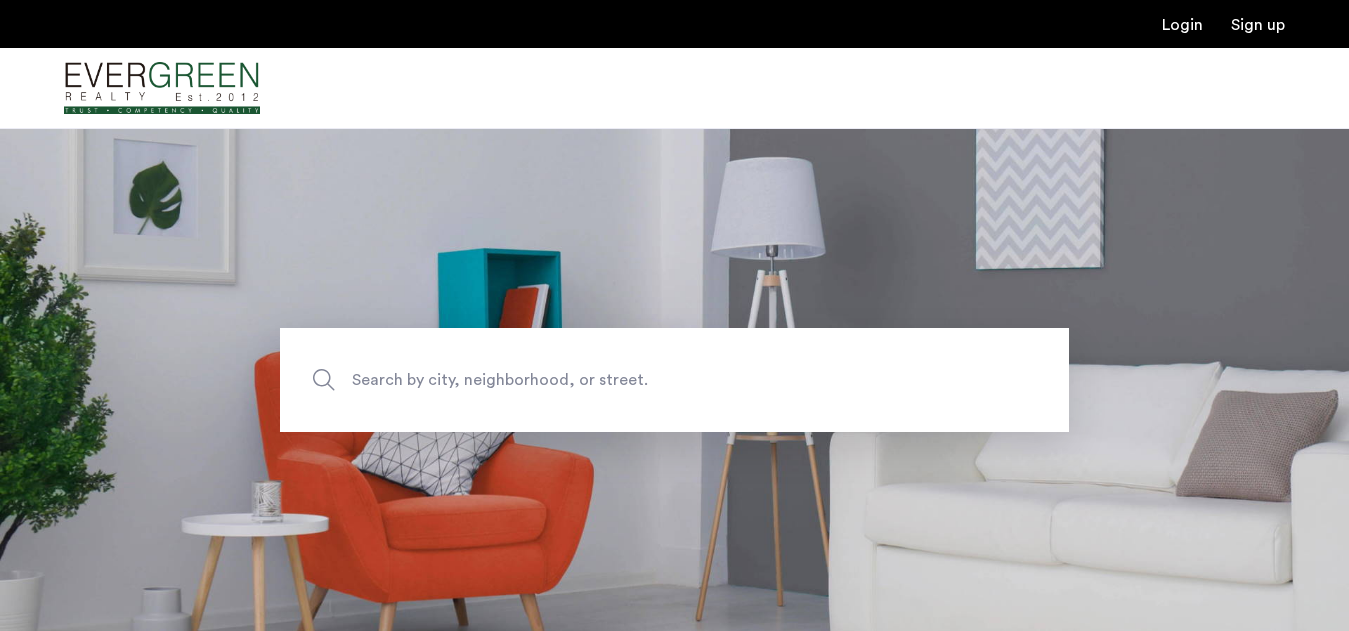 click on "Search by city, neighborhood, or street." 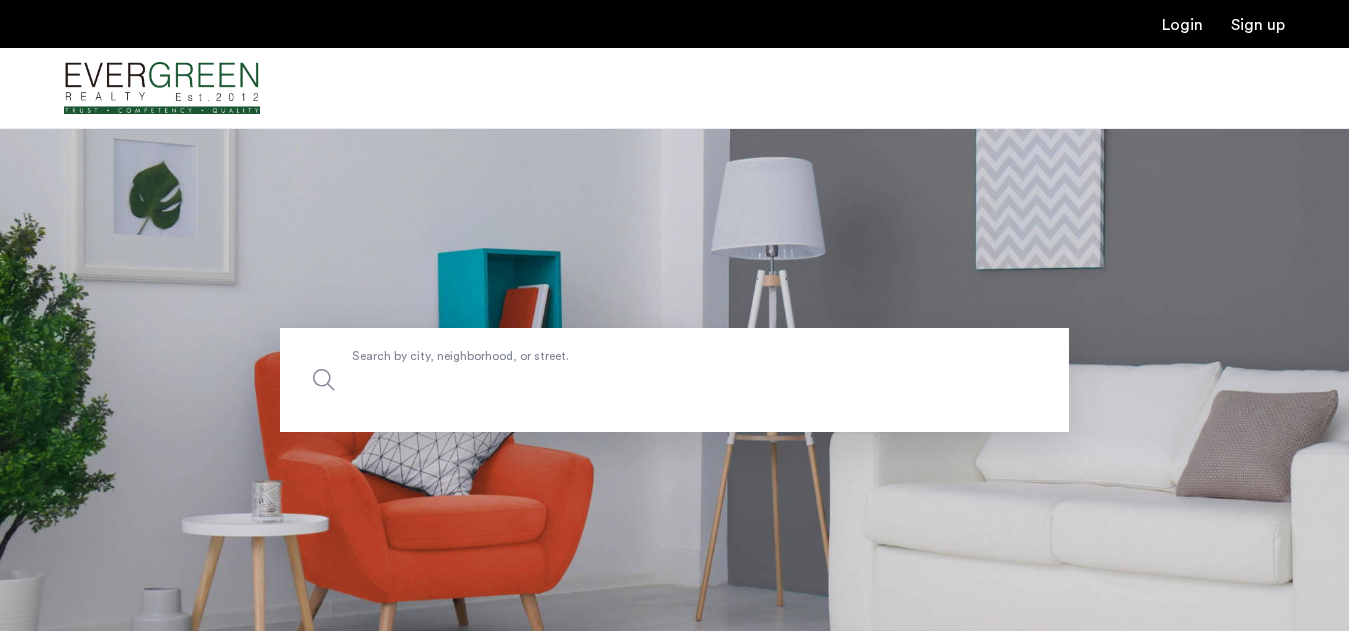 click on "Search by city, neighborhood, or street." at bounding box center [674, 380] 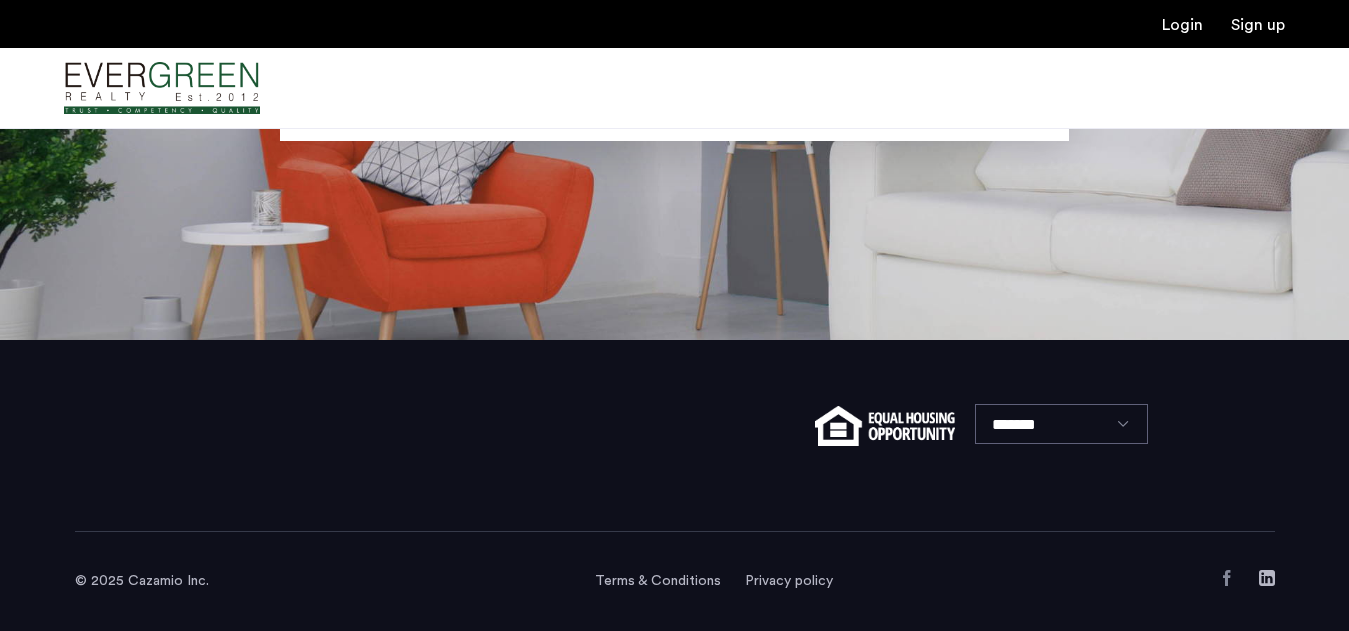 scroll, scrollTop: 0, scrollLeft: 0, axis: both 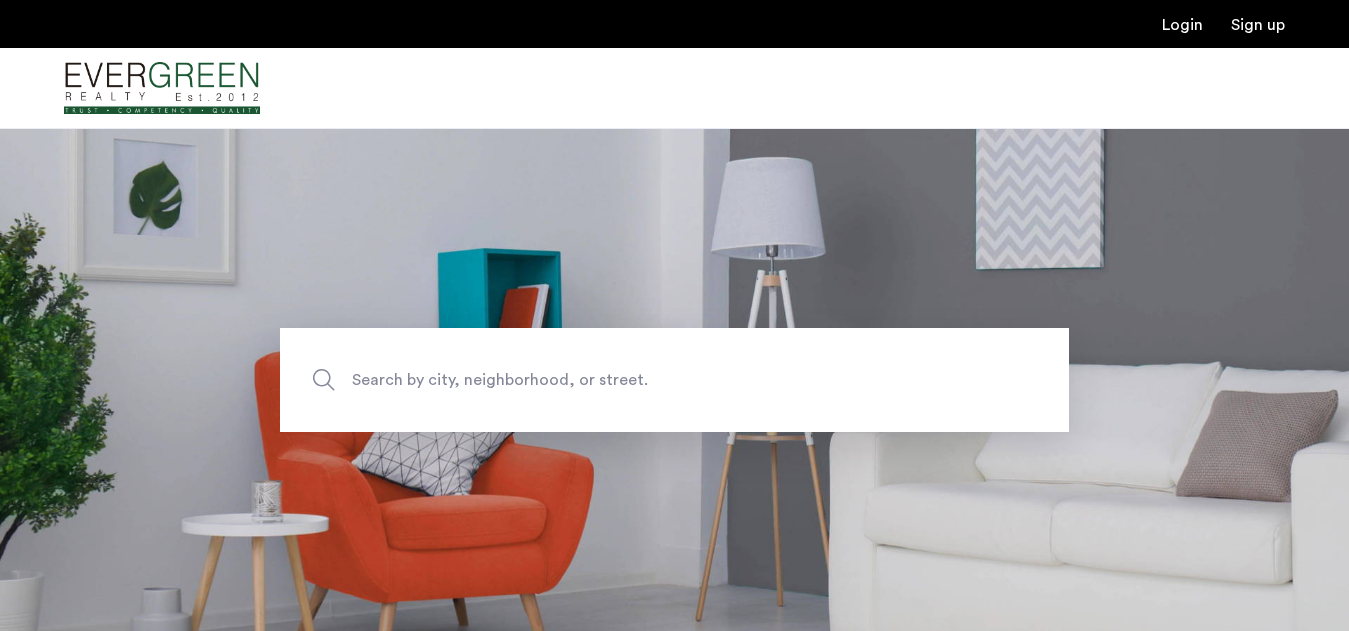 click at bounding box center [162, 88] 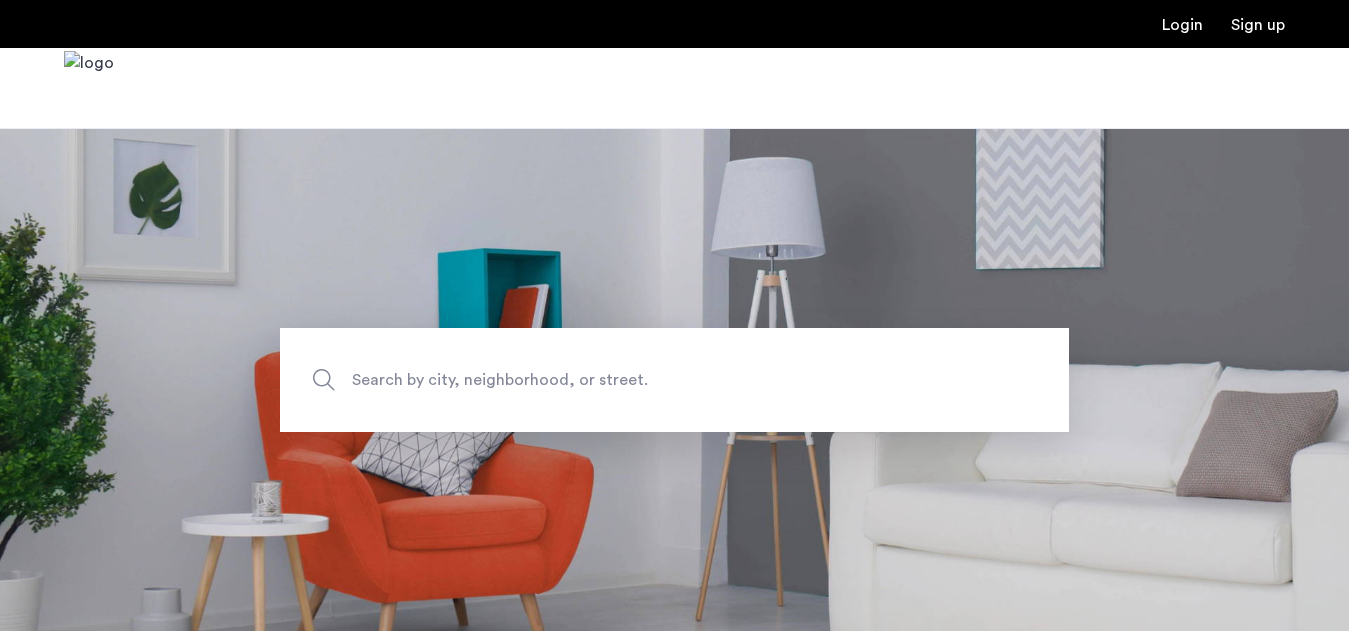scroll, scrollTop: 0, scrollLeft: 0, axis: both 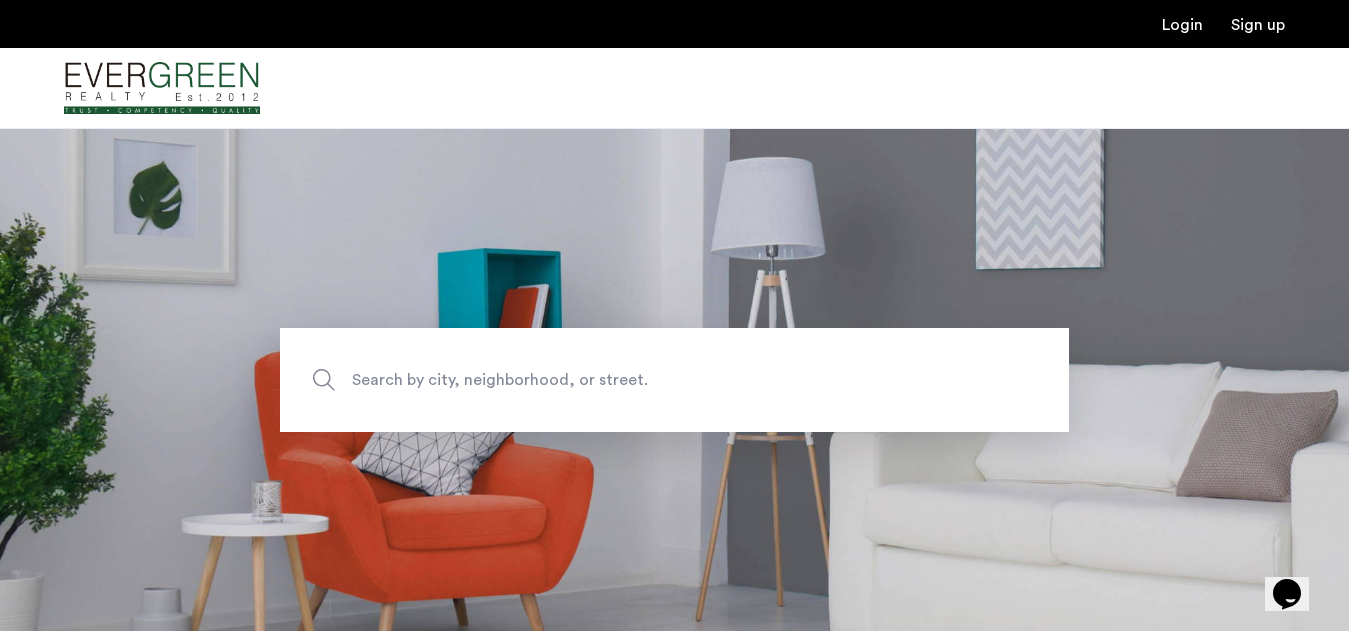 click at bounding box center (162, 88) 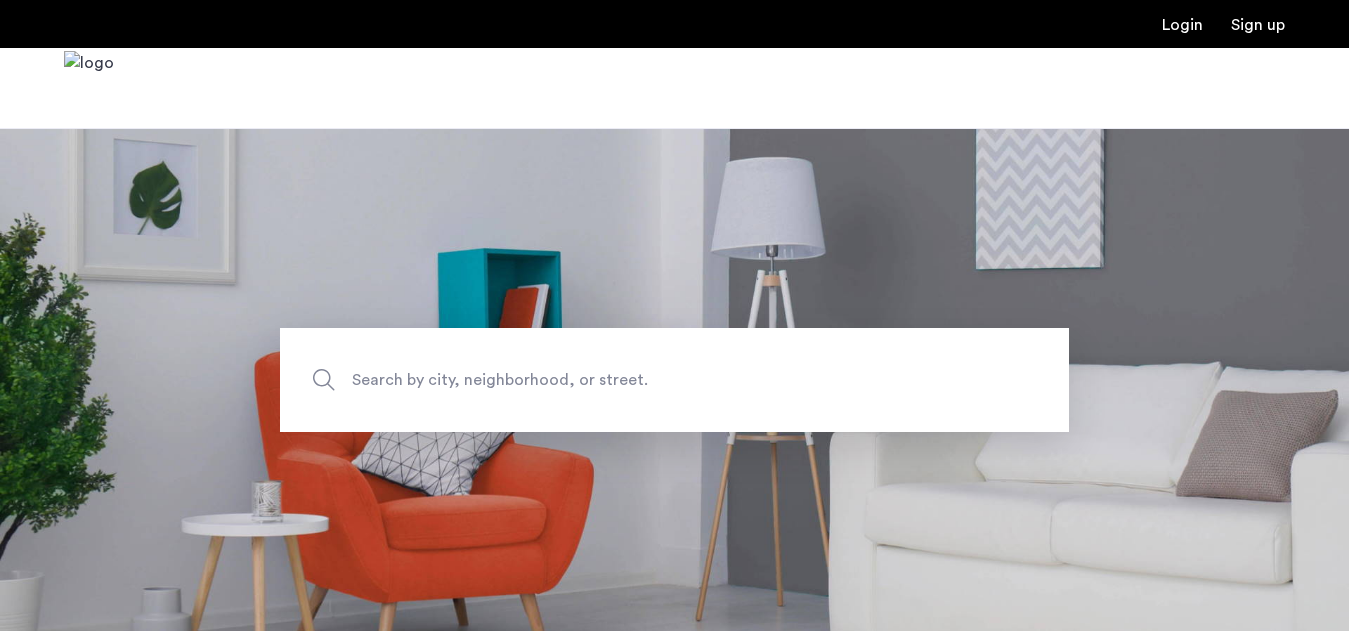 scroll, scrollTop: 0, scrollLeft: 0, axis: both 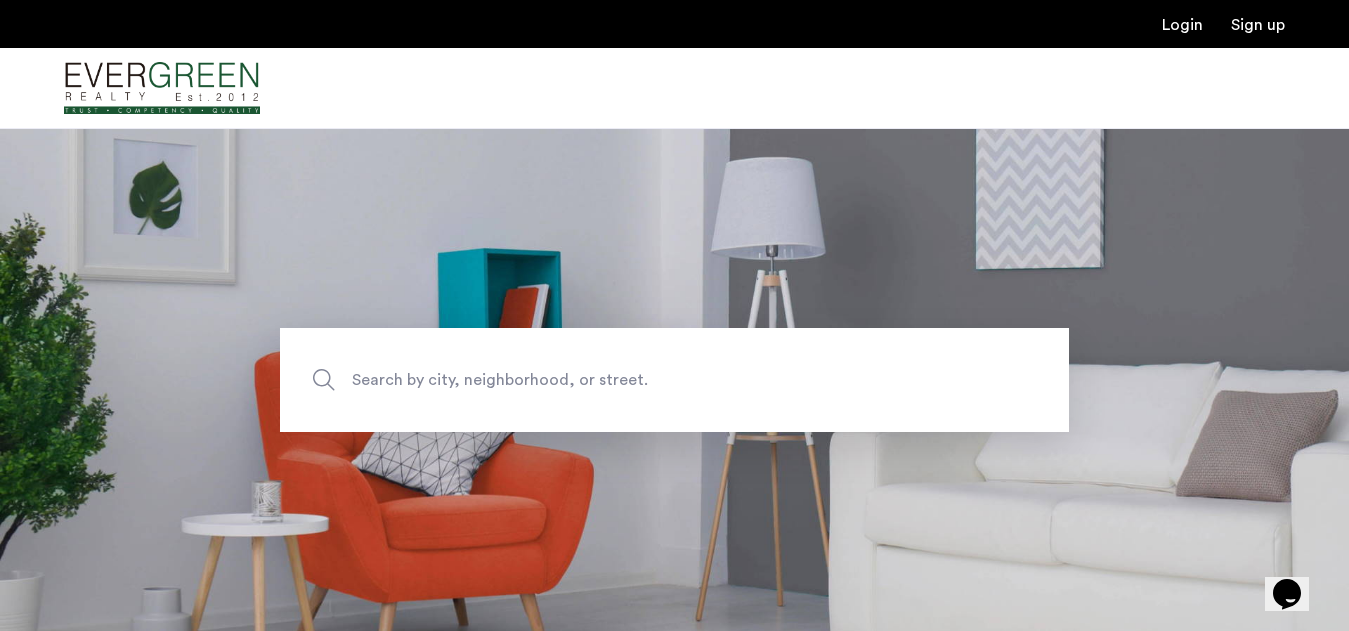 click on "Search by city, neighborhood, or street." 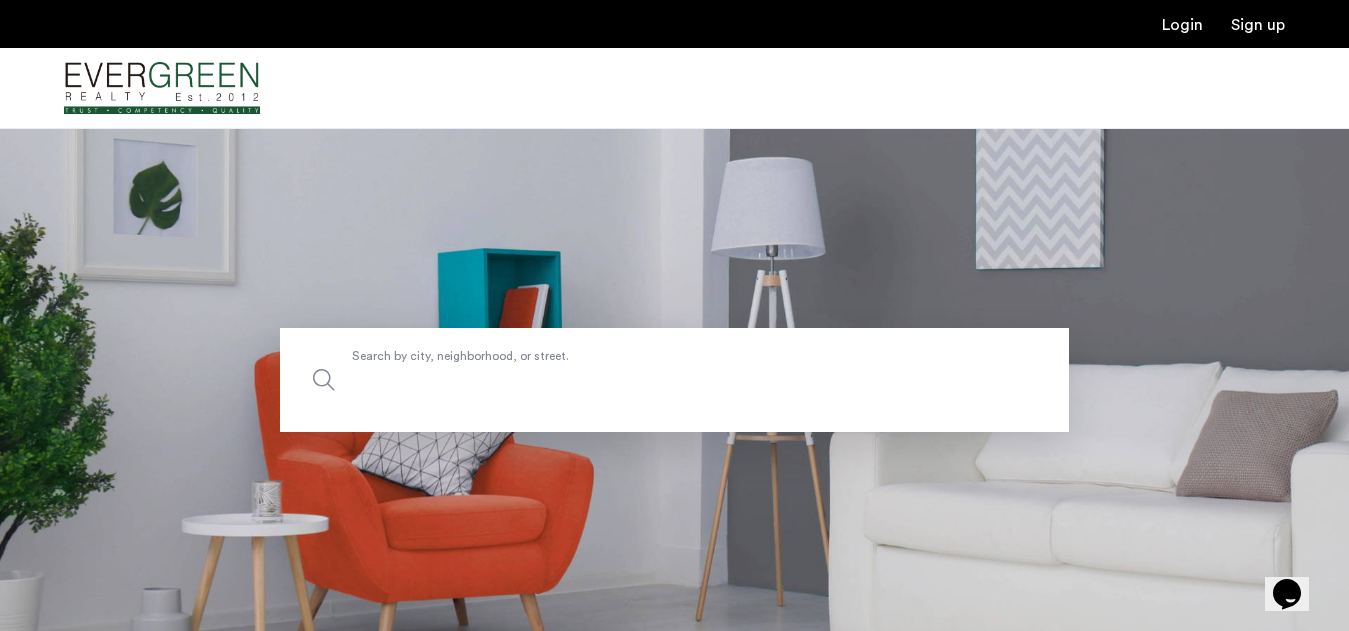 click on "Search by city, neighborhood, or street." at bounding box center (674, 380) 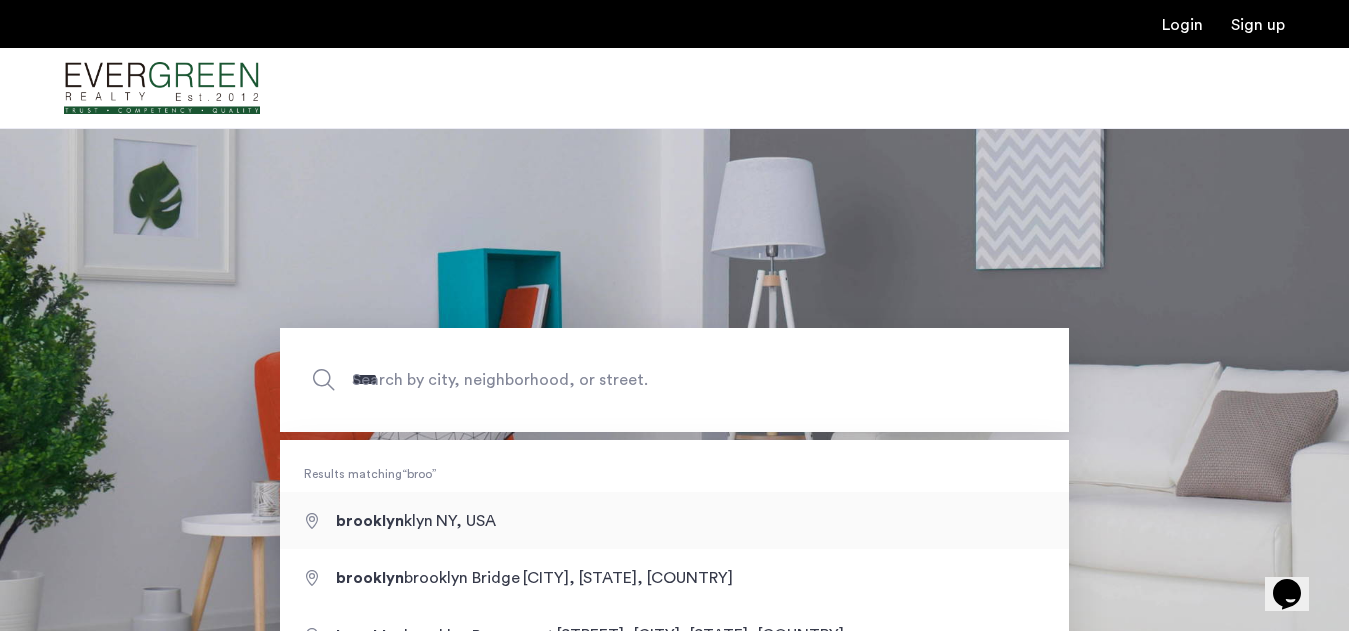 type on "**********" 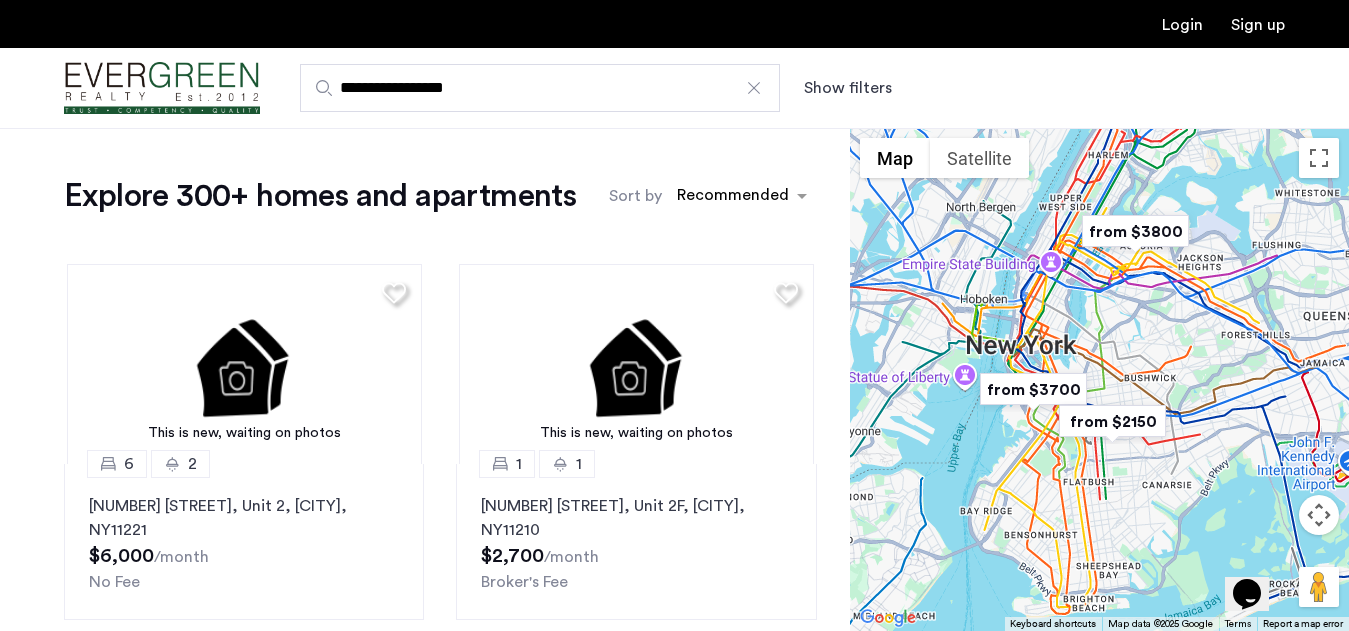 click on "Show filters" at bounding box center [848, 88] 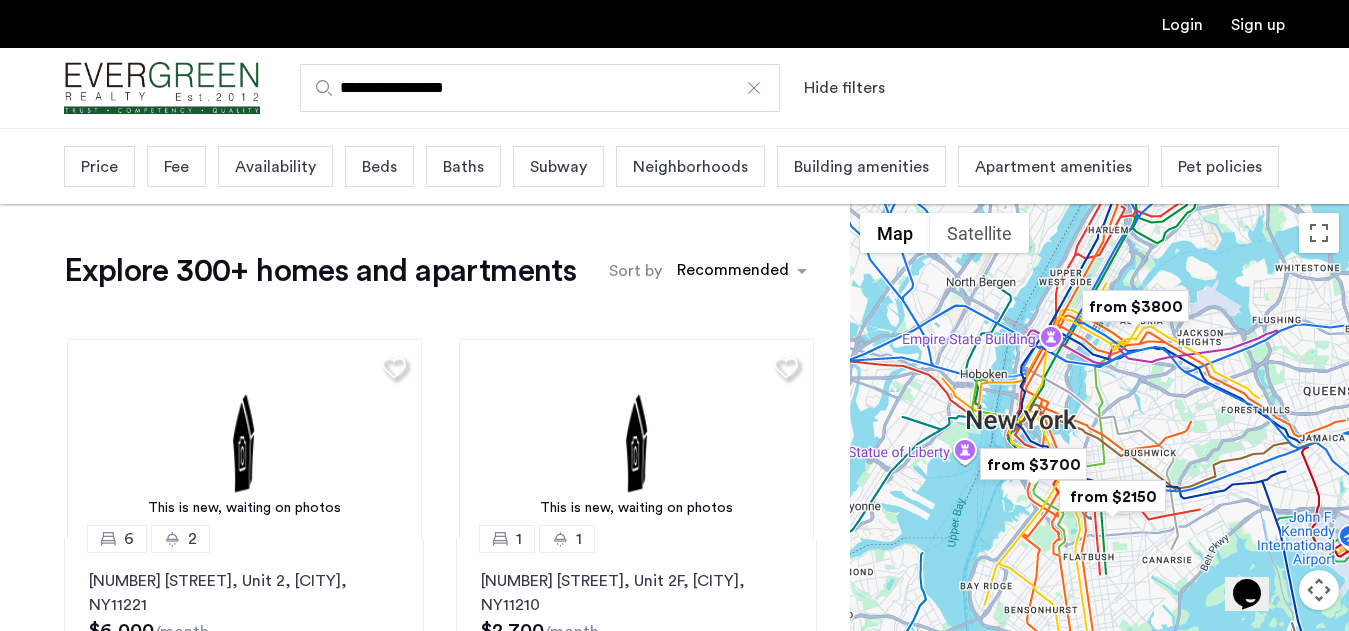 click on "Beds" at bounding box center [379, 167] 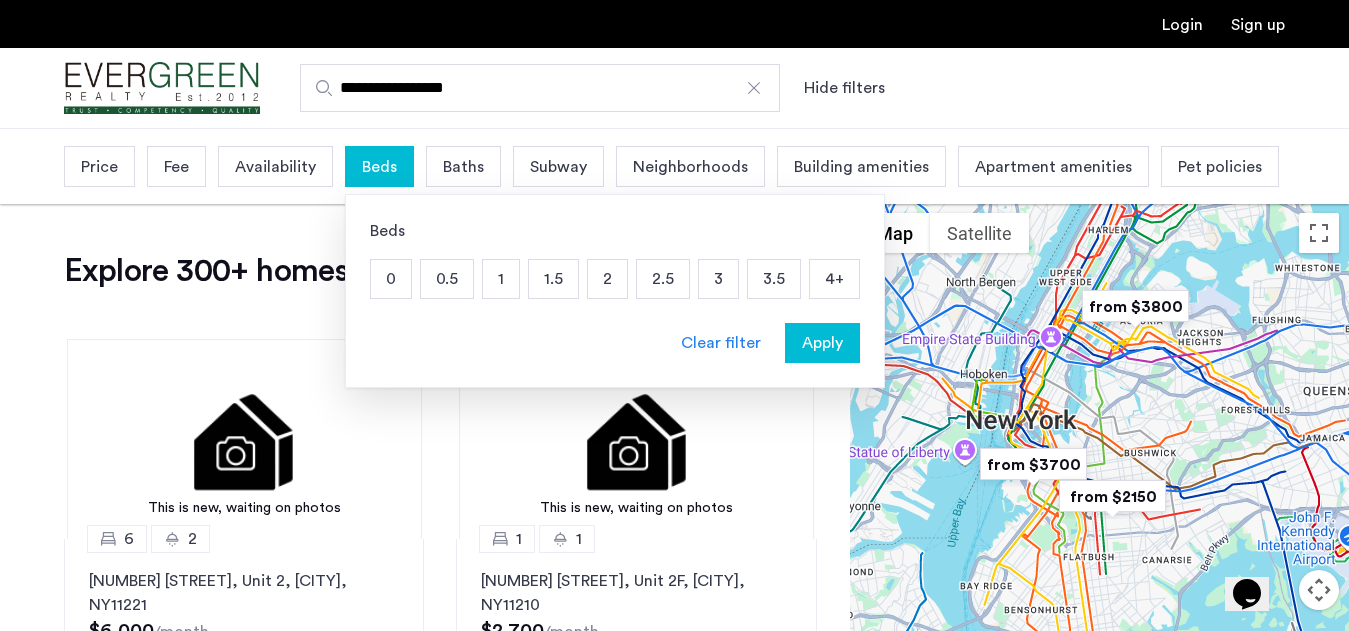 click on "2" at bounding box center (607, 279) 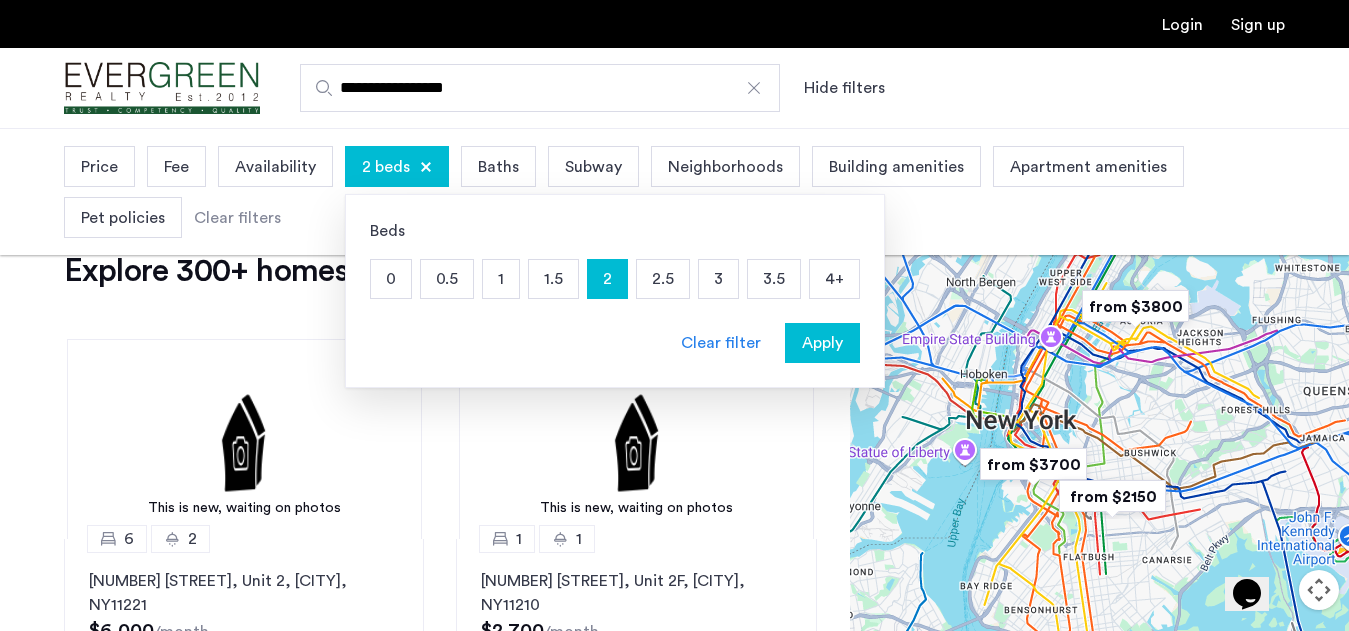 click on "Baths" at bounding box center (498, 167) 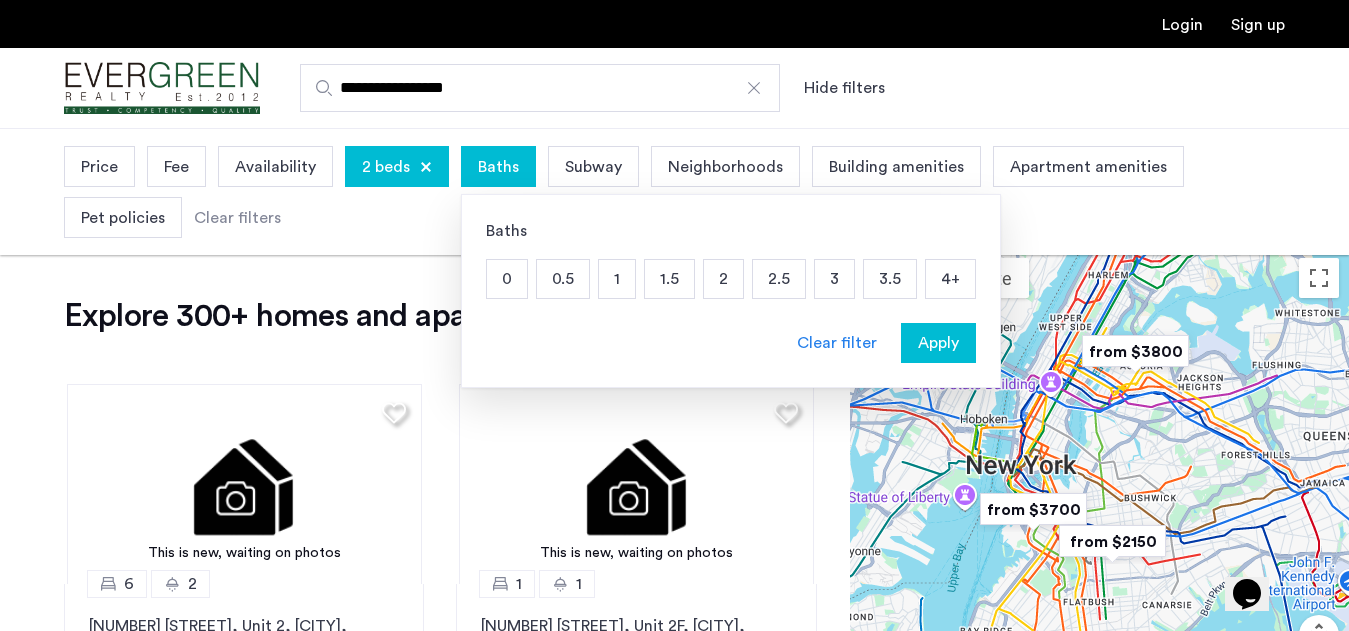 click on "1" at bounding box center (617, 279) 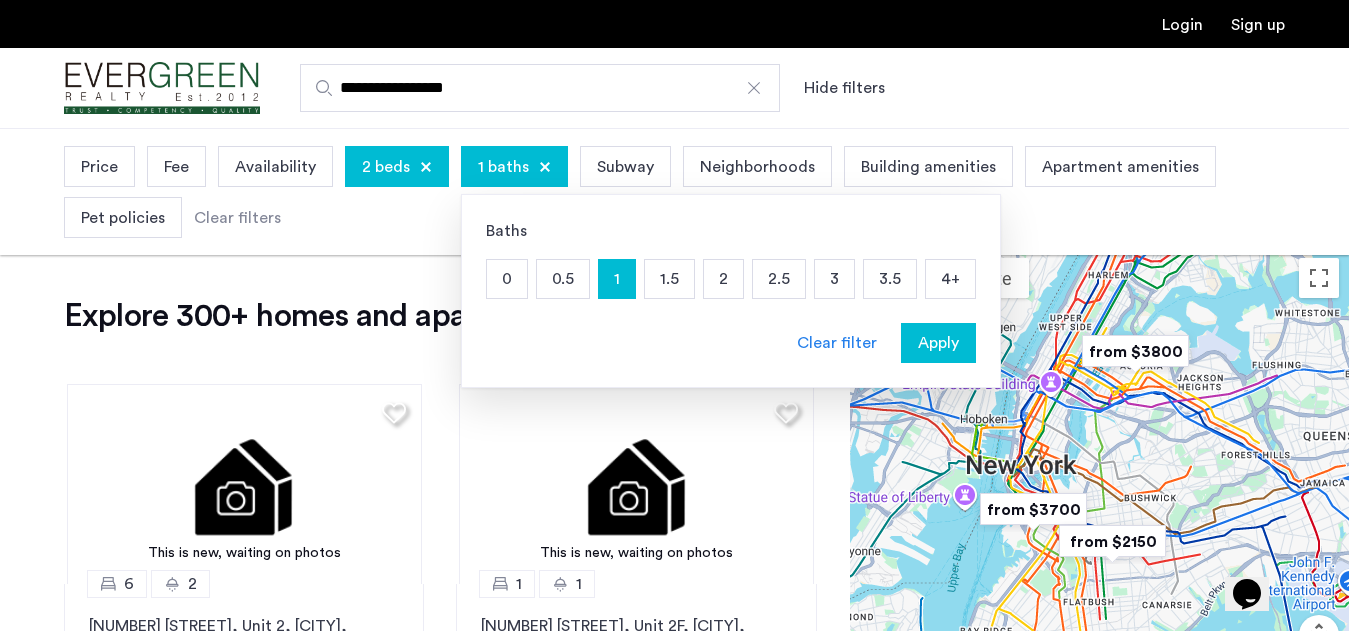 click on "Apply" at bounding box center (938, 343) 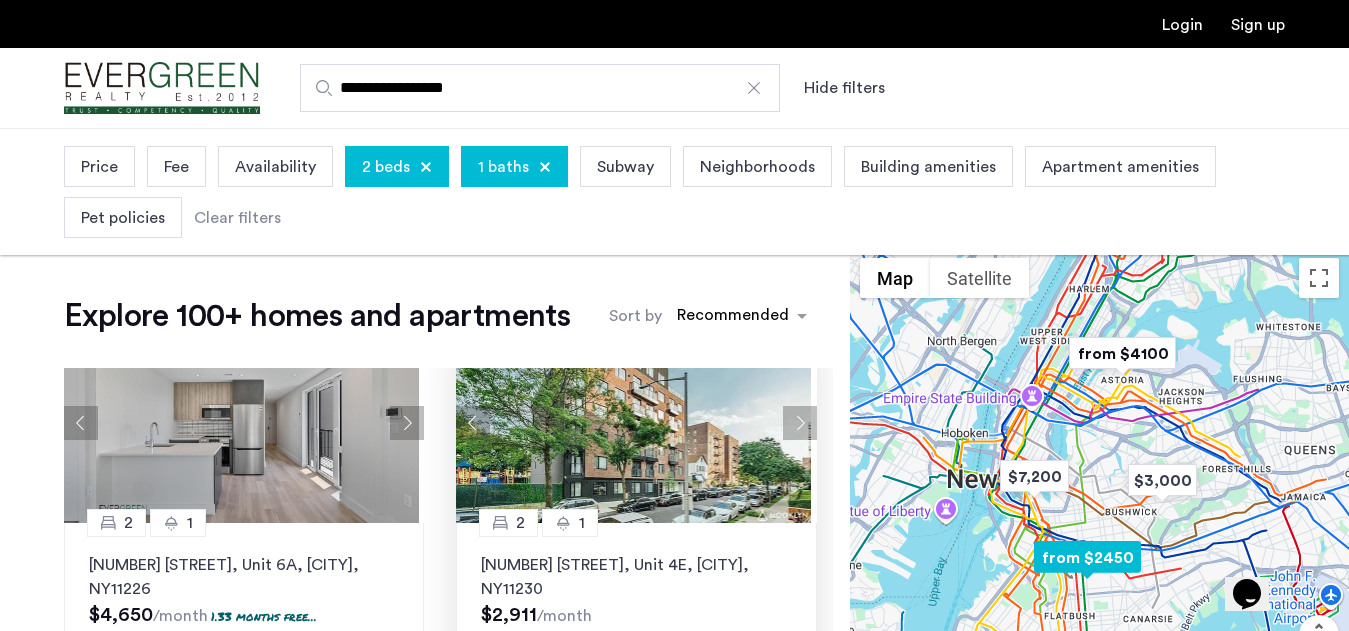 scroll, scrollTop: 56, scrollLeft: 0, axis: vertical 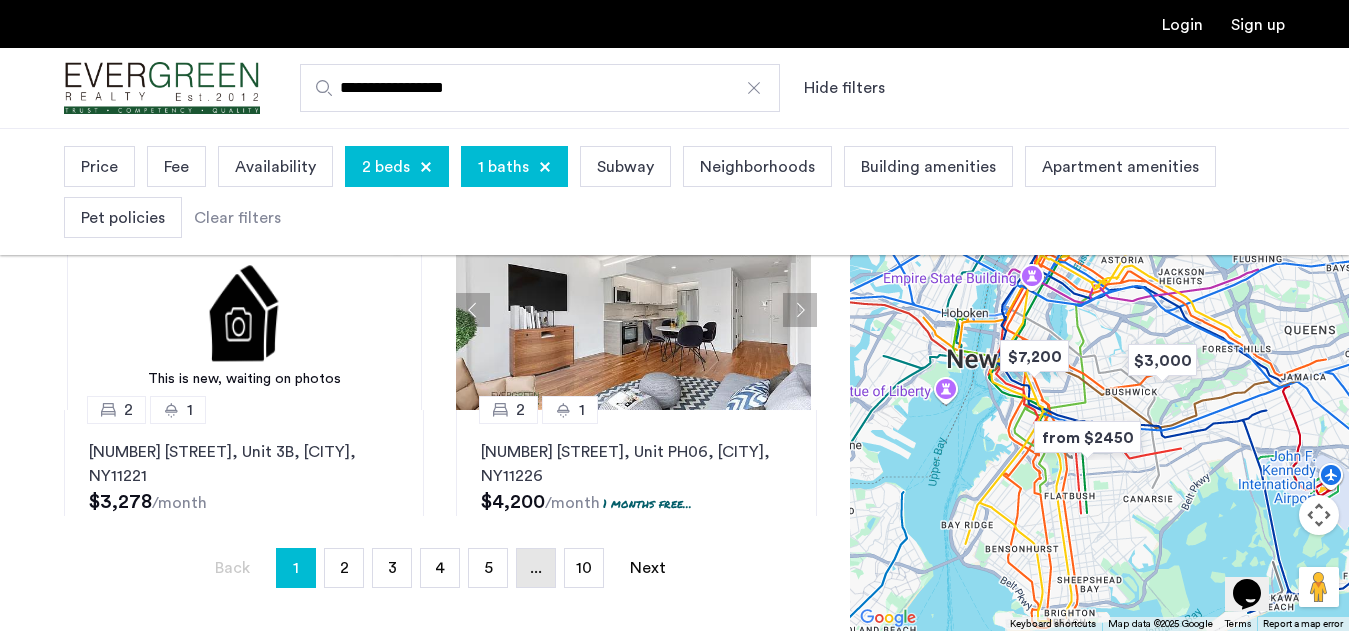 click on "..." at bounding box center [536, 568] 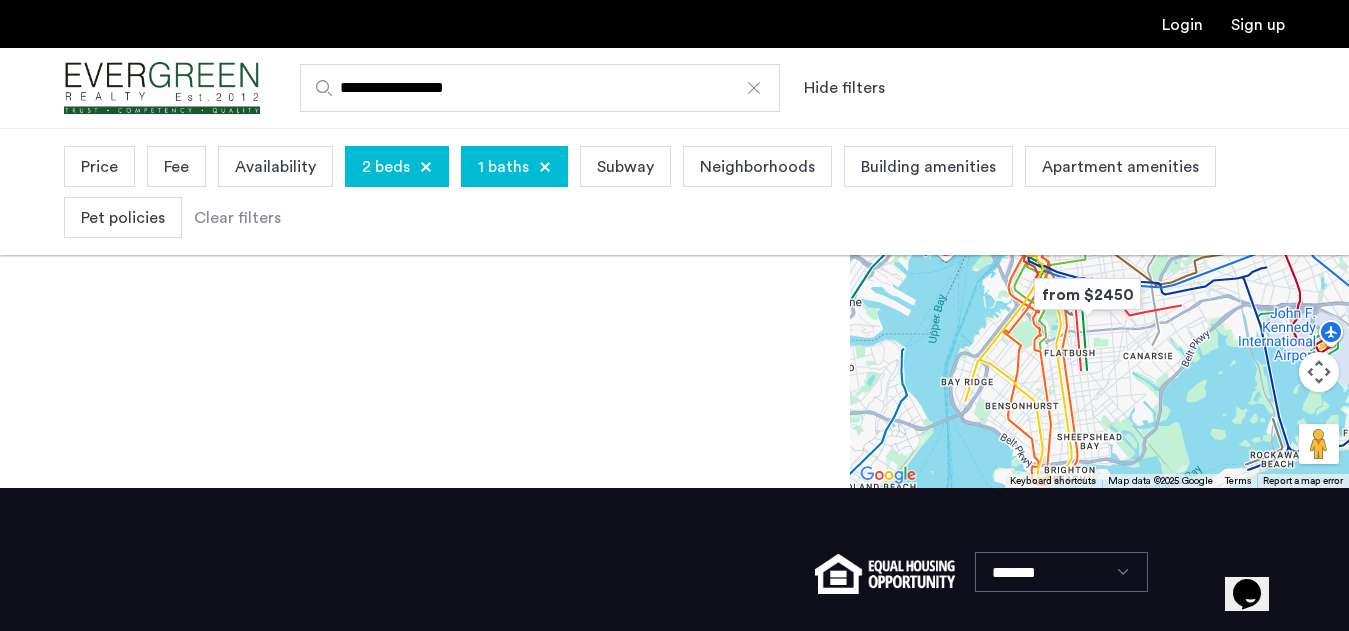 scroll, scrollTop: 0, scrollLeft: 0, axis: both 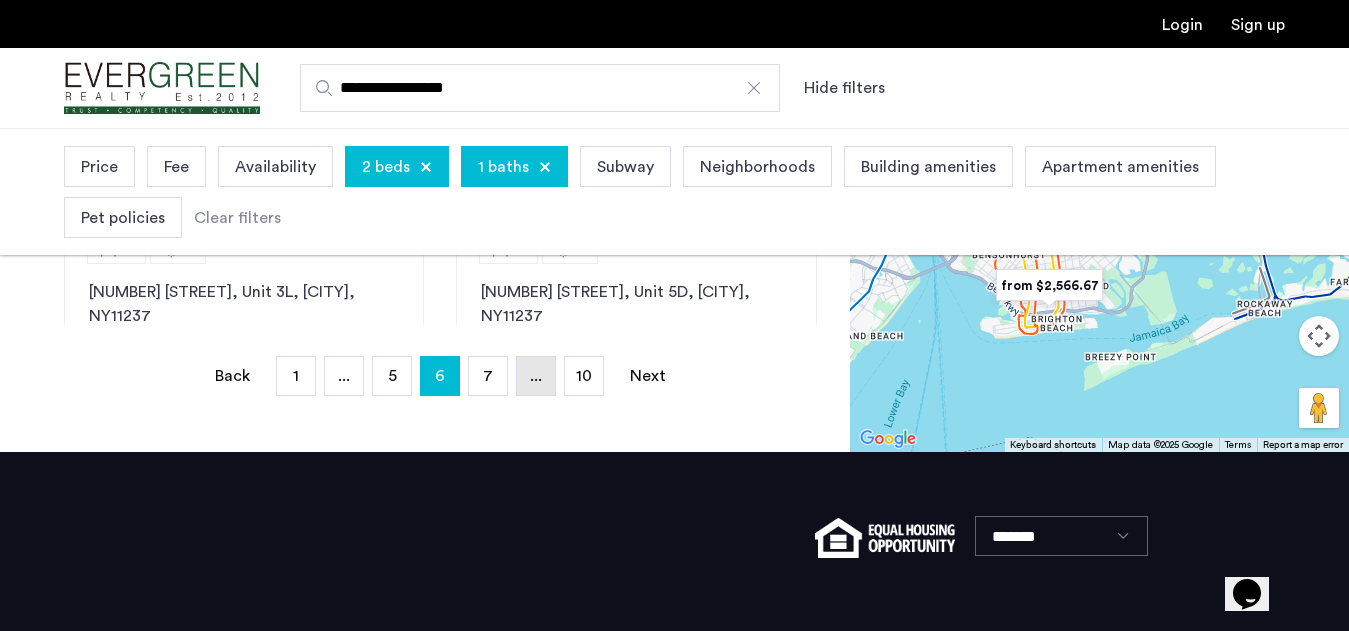 click on "..." at bounding box center [536, 376] 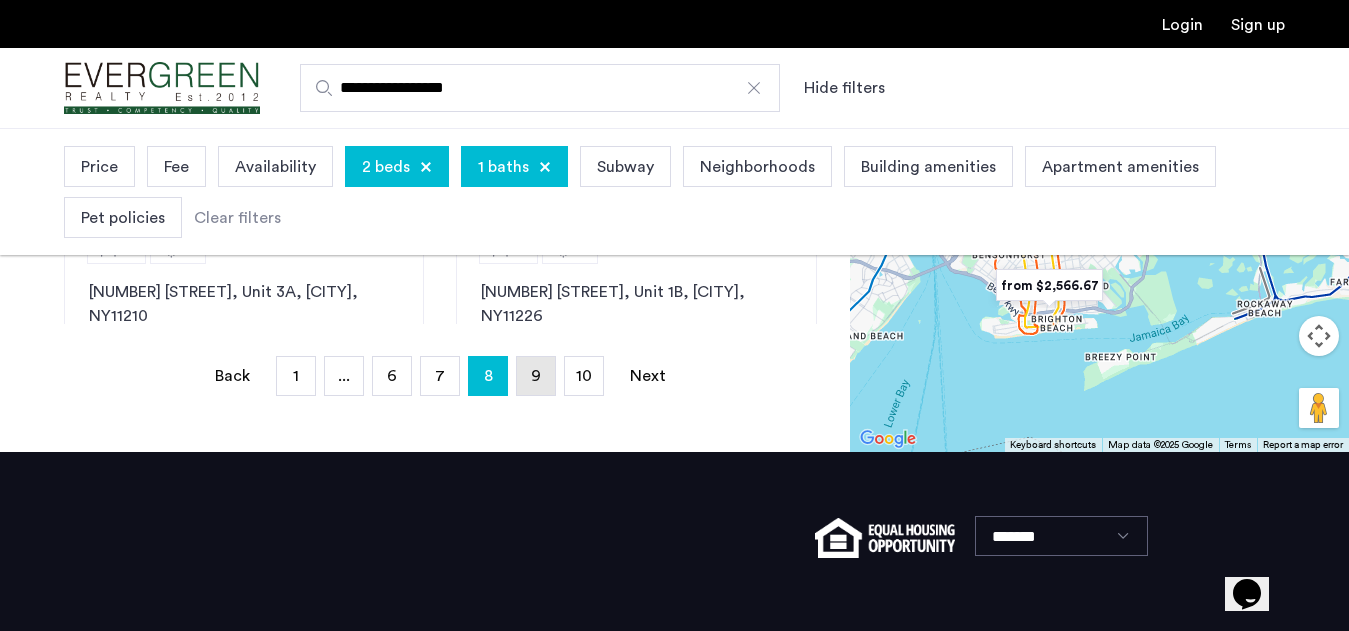 scroll, scrollTop: 0, scrollLeft: 0, axis: both 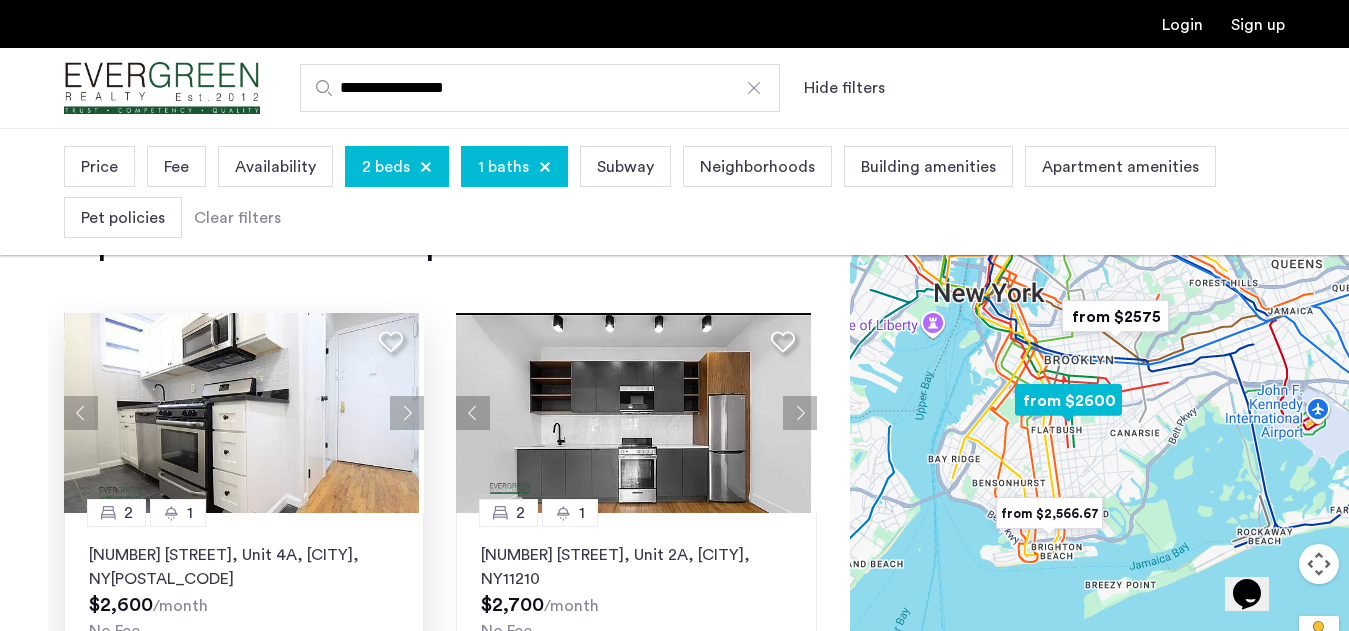 click 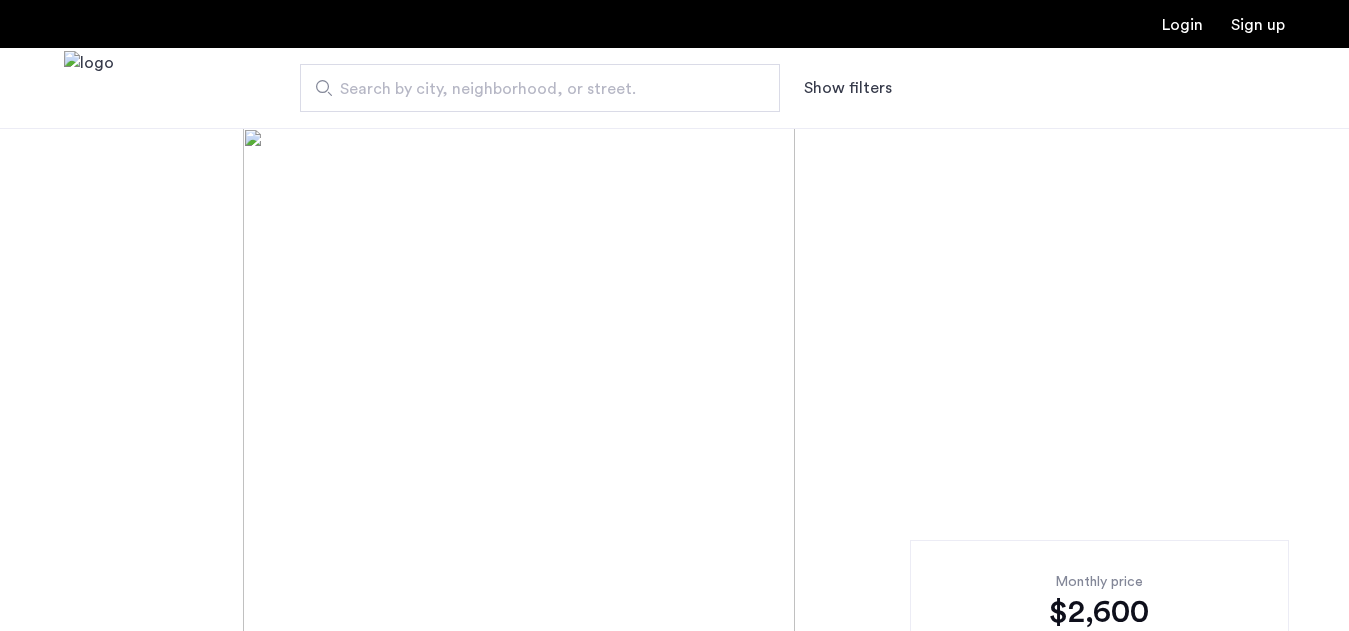 scroll, scrollTop: 0, scrollLeft: 0, axis: both 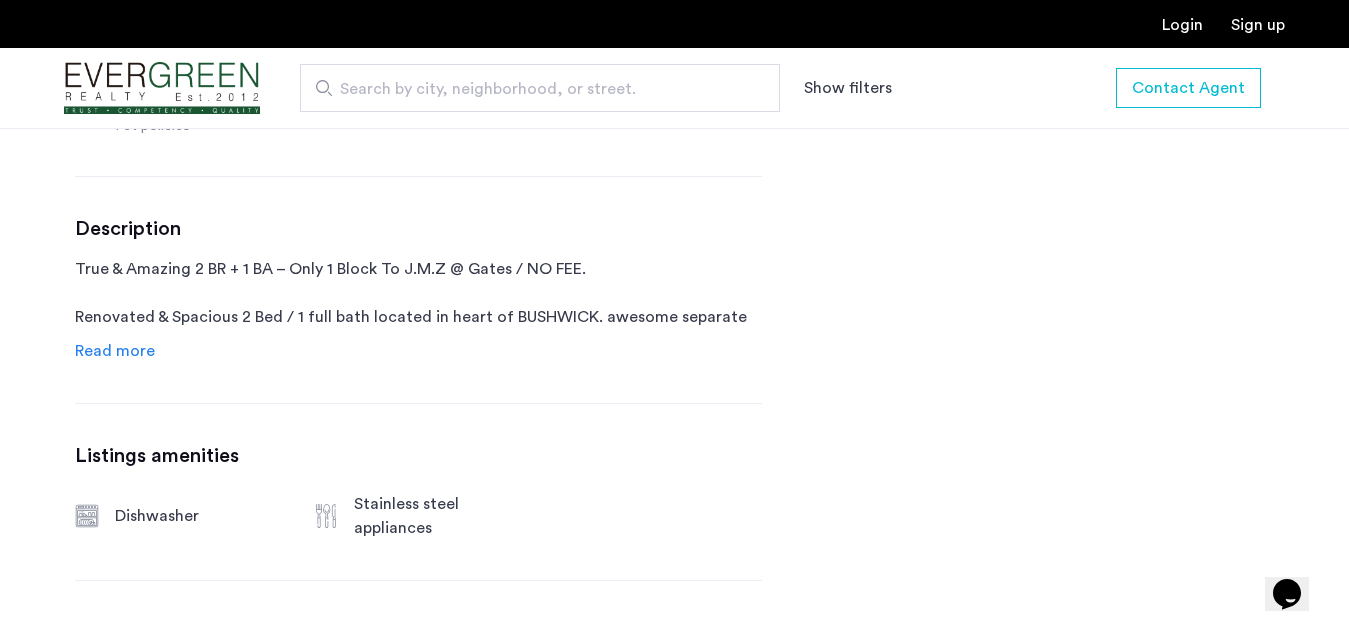 click on "Read more" 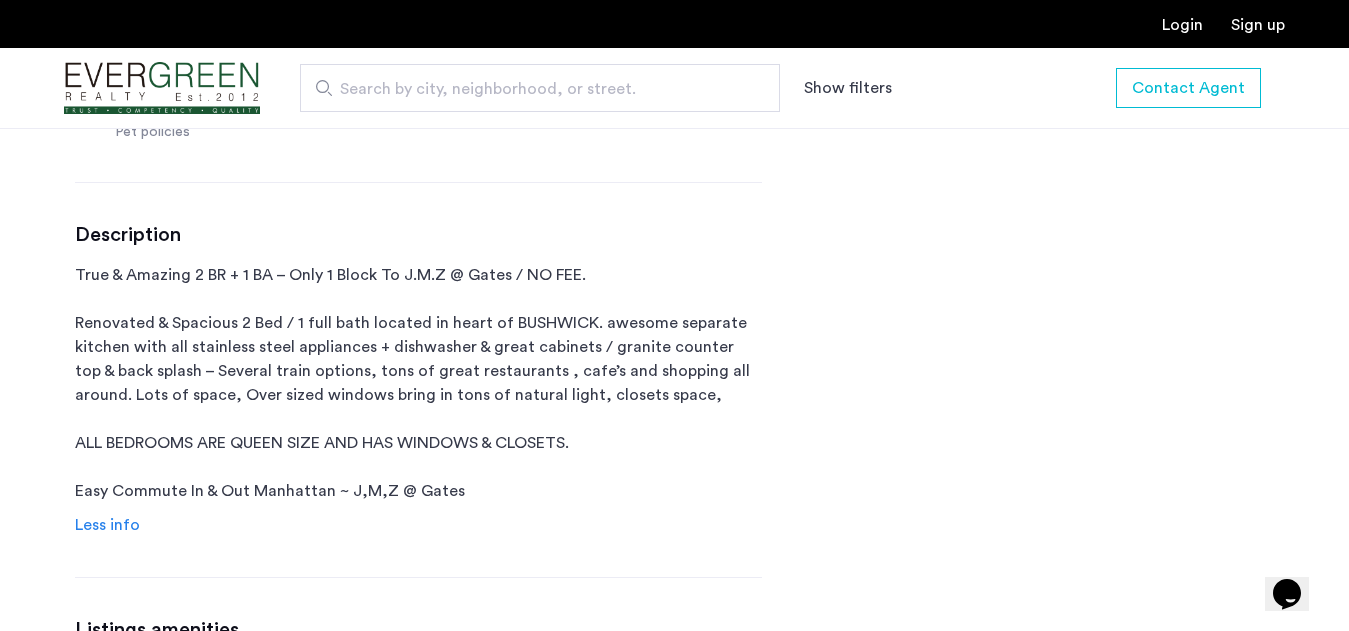 scroll, scrollTop: 966, scrollLeft: 0, axis: vertical 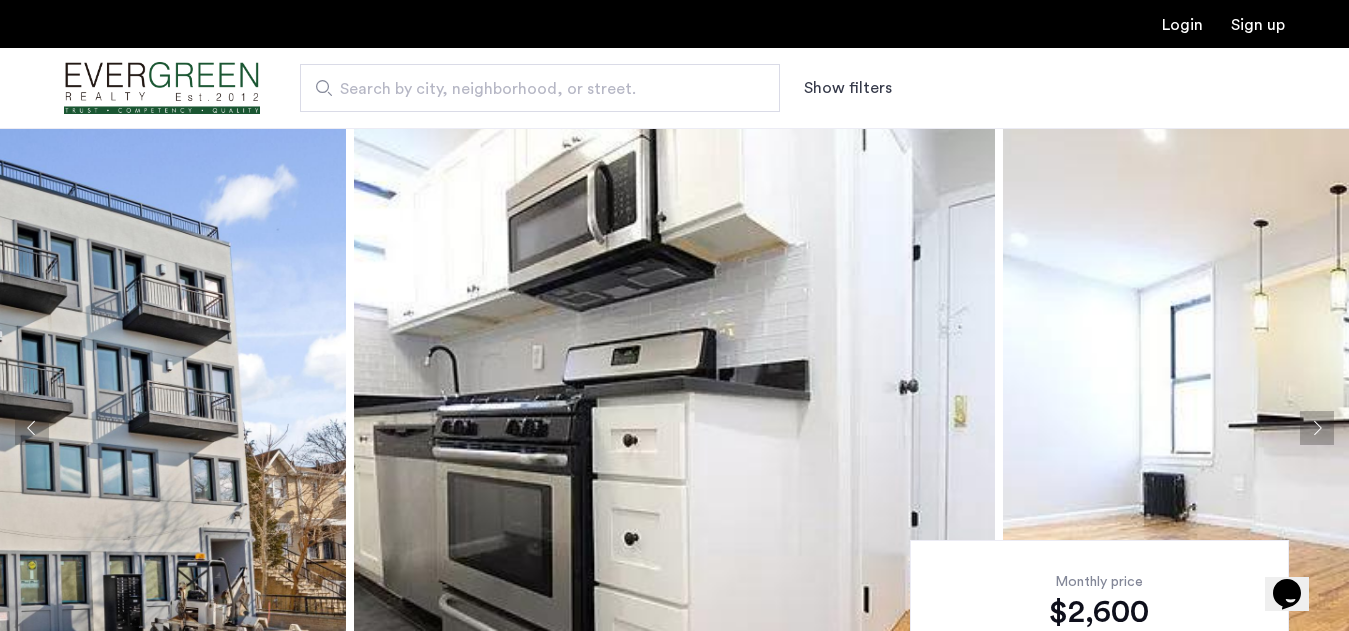 click on "Search by city, neighborhood, or street.  Show filters" at bounding box center [772, 88] 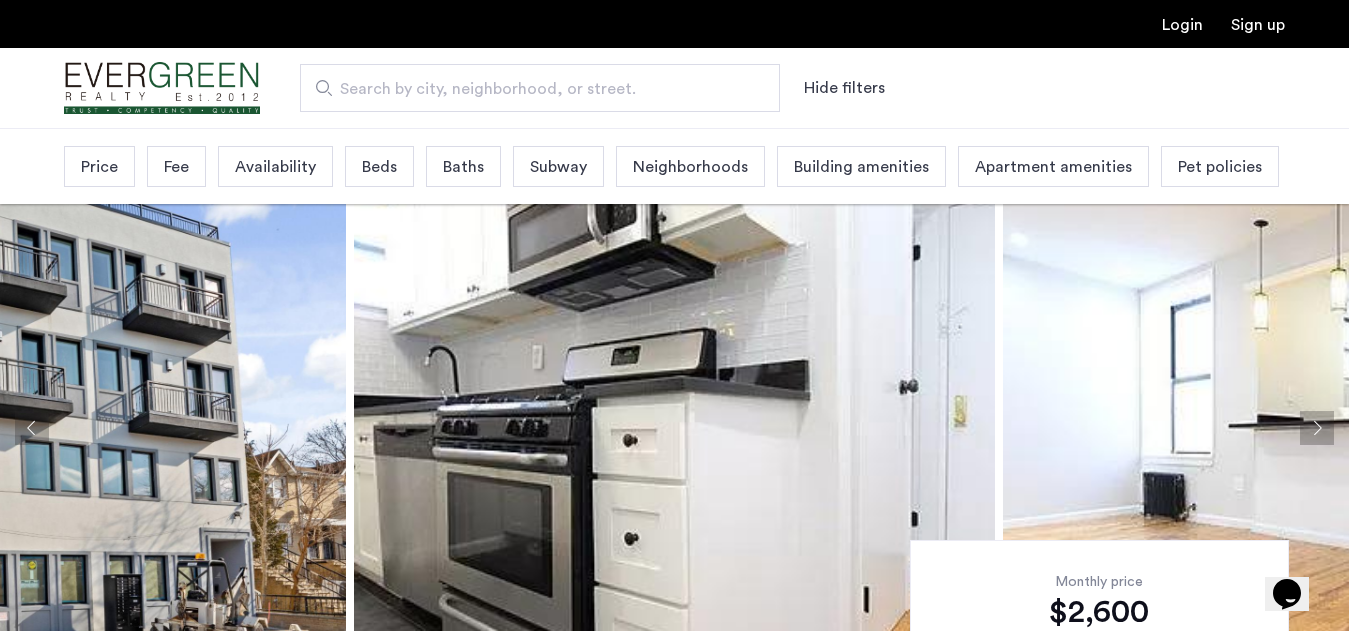 click on "Availability" at bounding box center (275, 167) 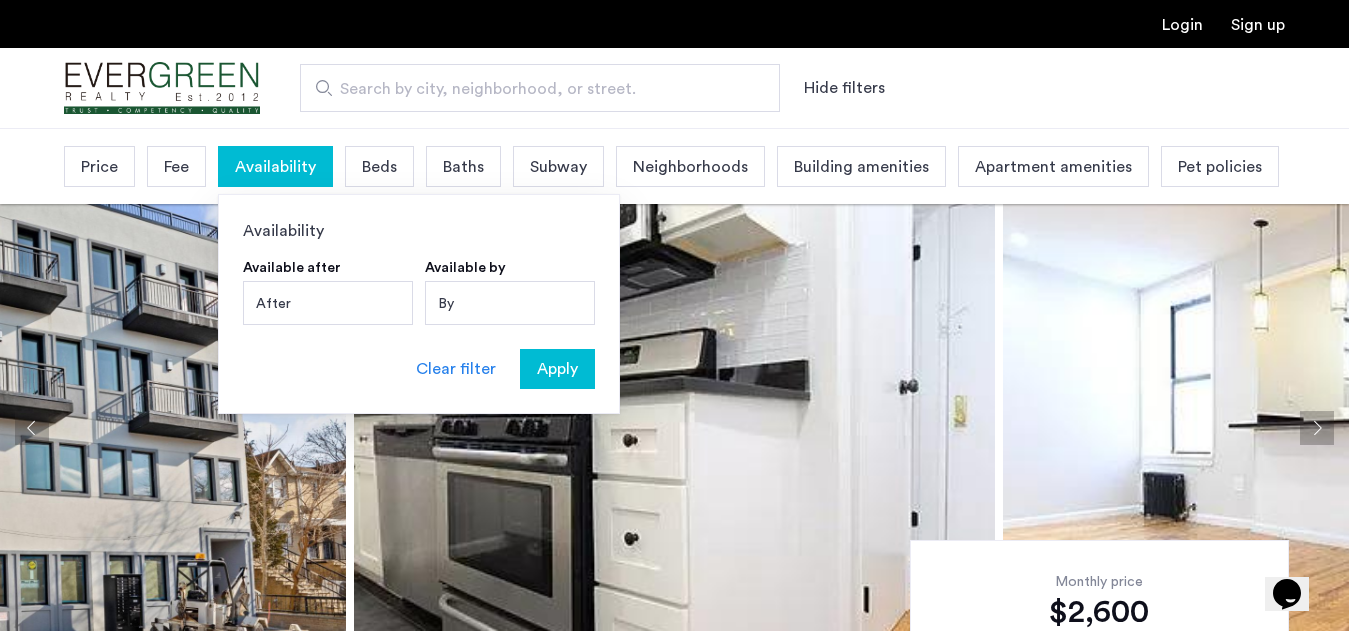 click on "Availability" at bounding box center (419, 231) 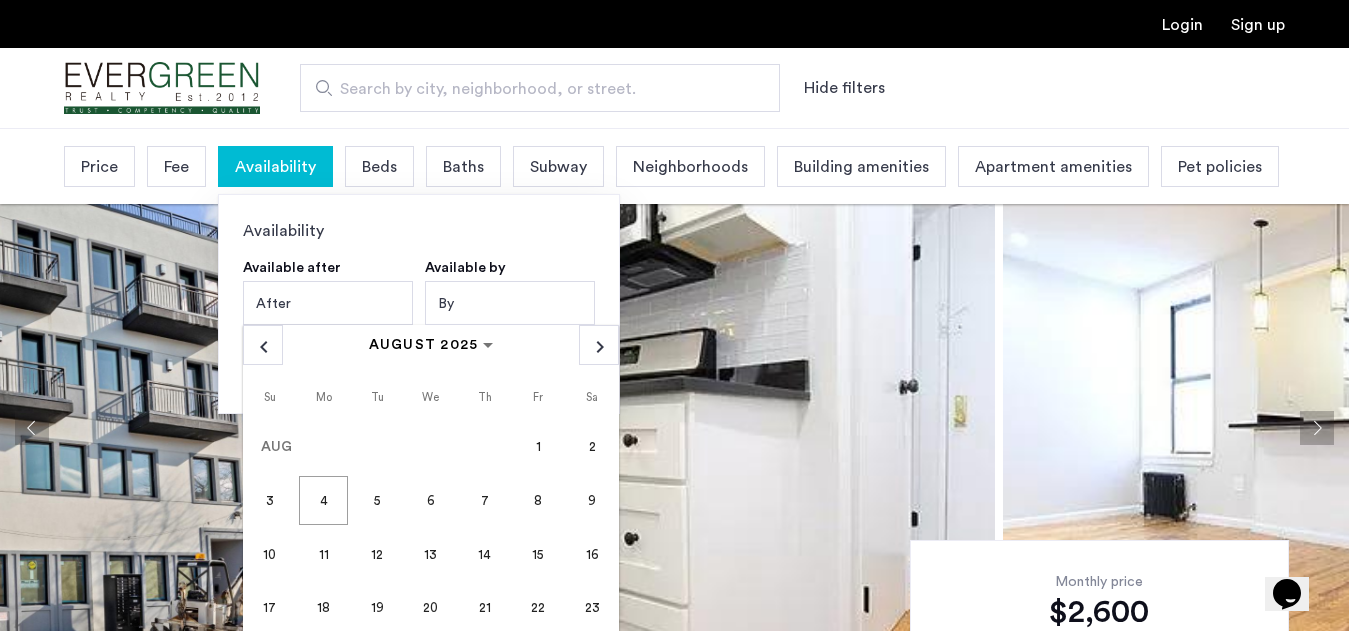click on "1" at bounding box center (538, 447) 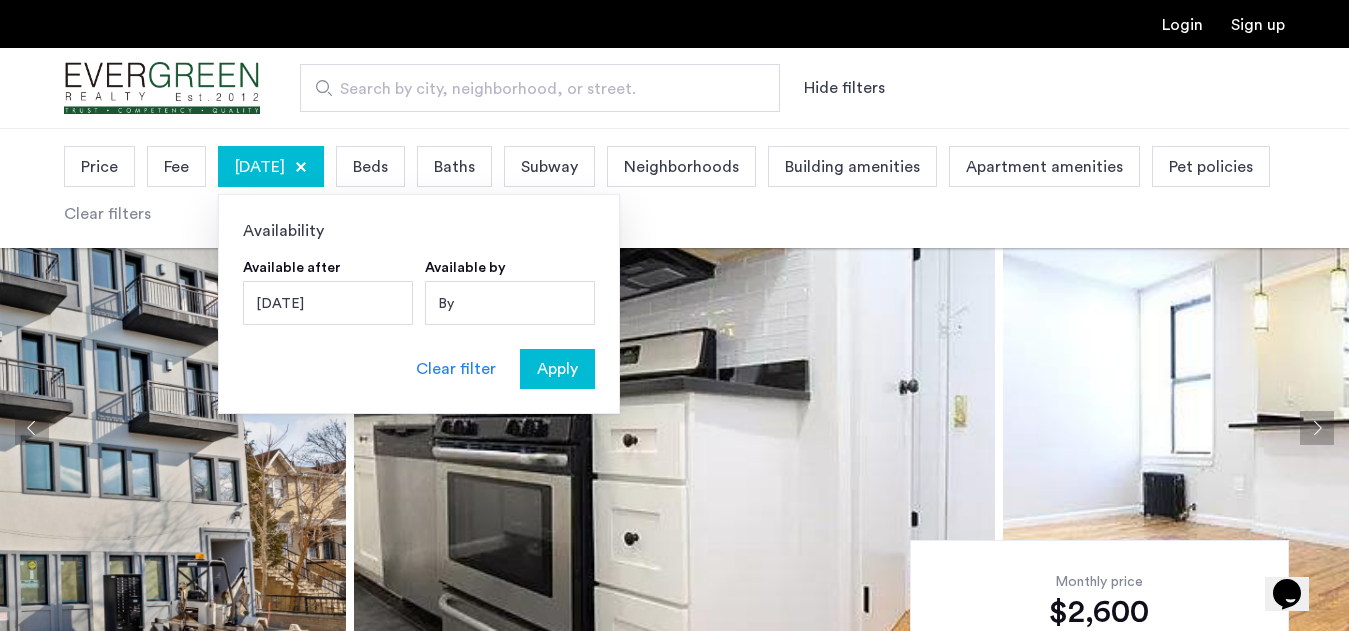 click on "Apply" at bounding box center (557, 369) 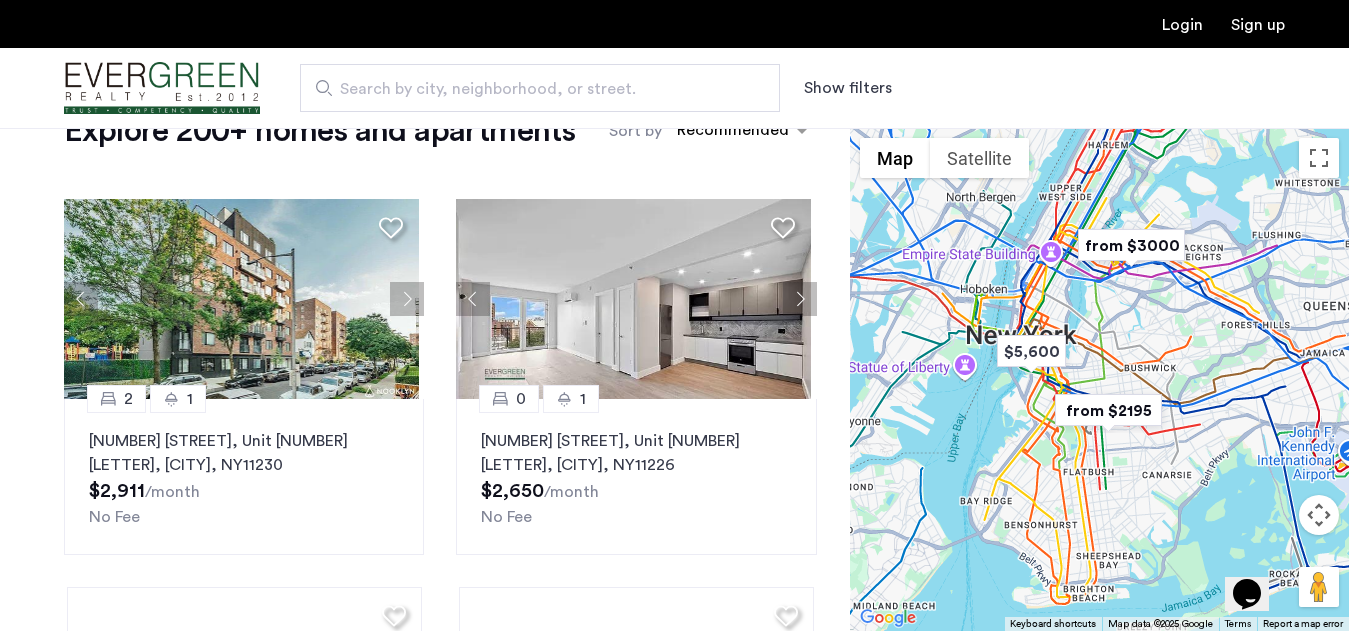 scroll, scrollTop: 0, scrollLeft: 0, axis: both 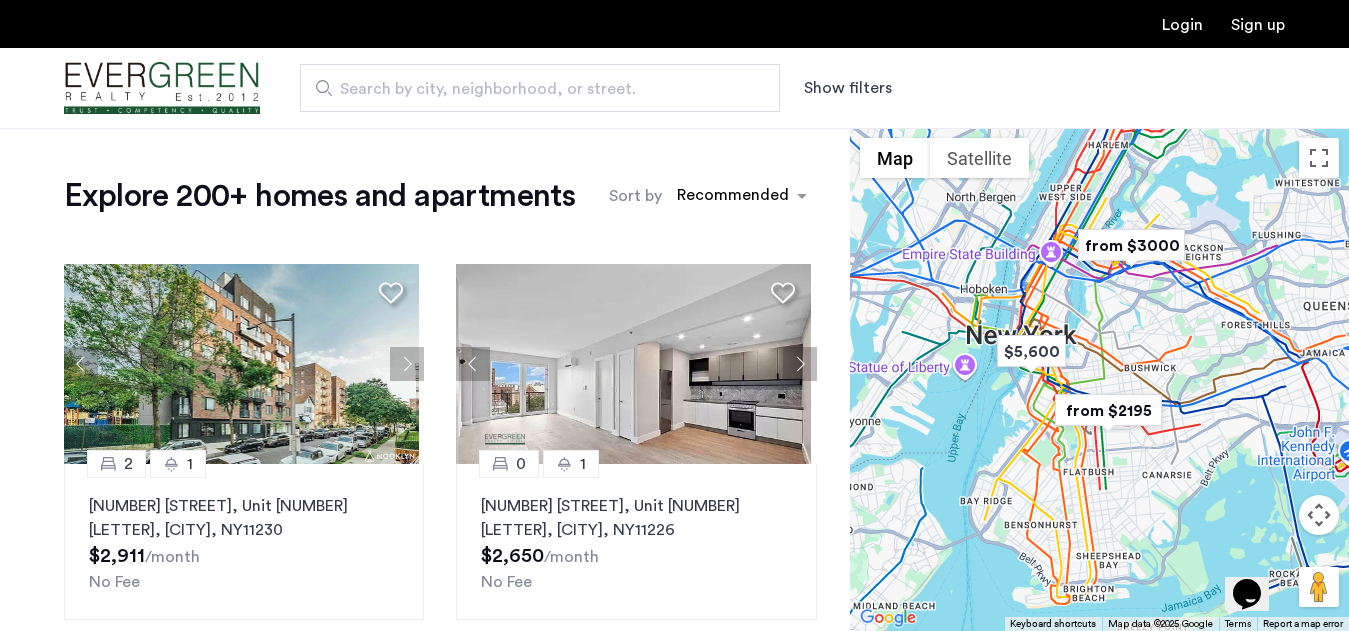 click on "Show filters" at bounding box center (848, 88) 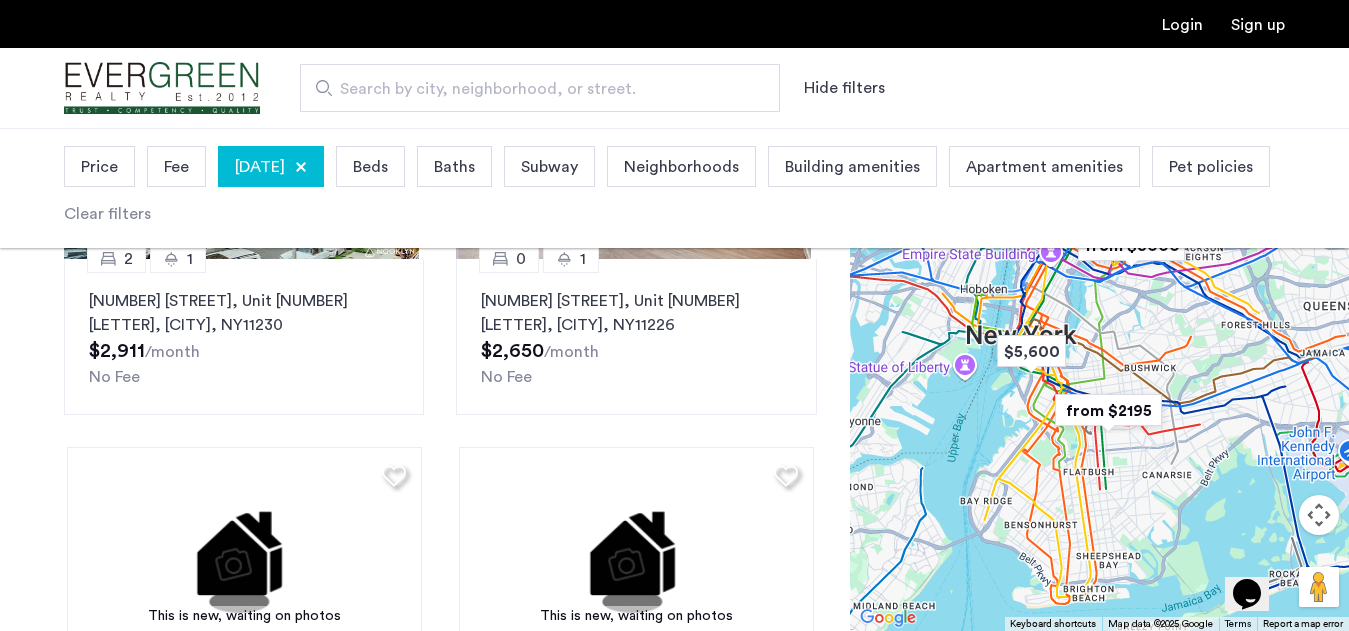 scroll, scrollTop: 278, scrollLeft: 0, axis: vertical 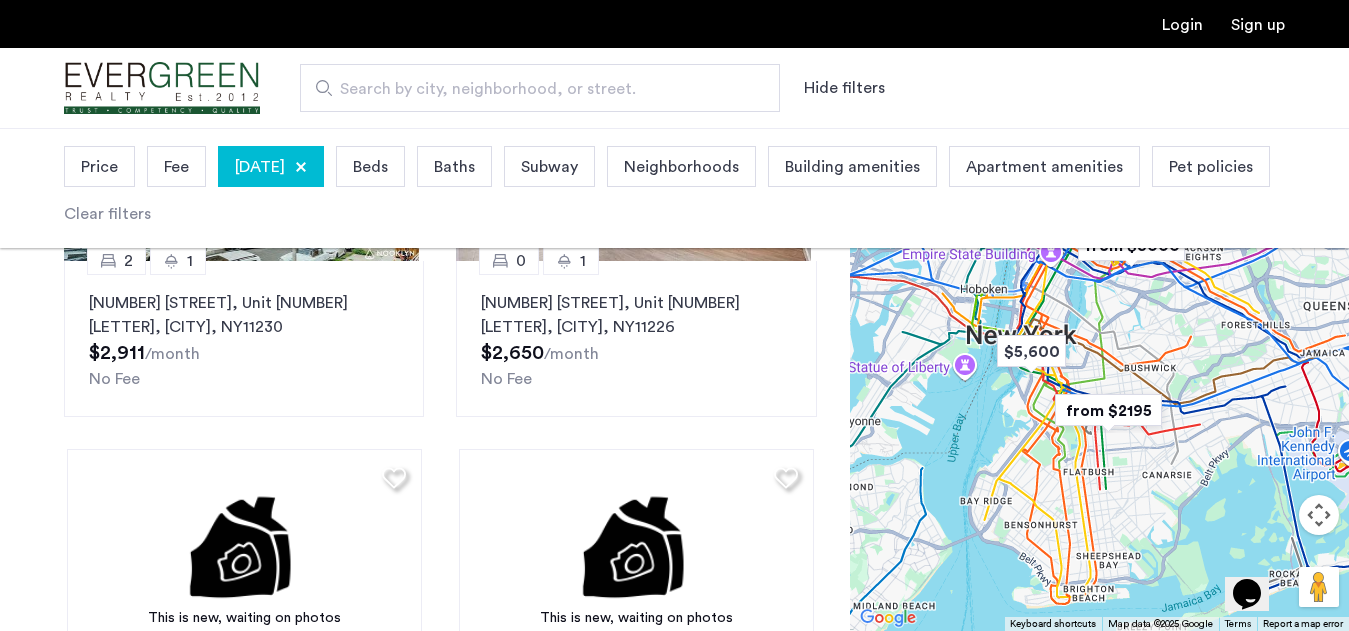 click on "Beds" at bounding box center [370, 167] 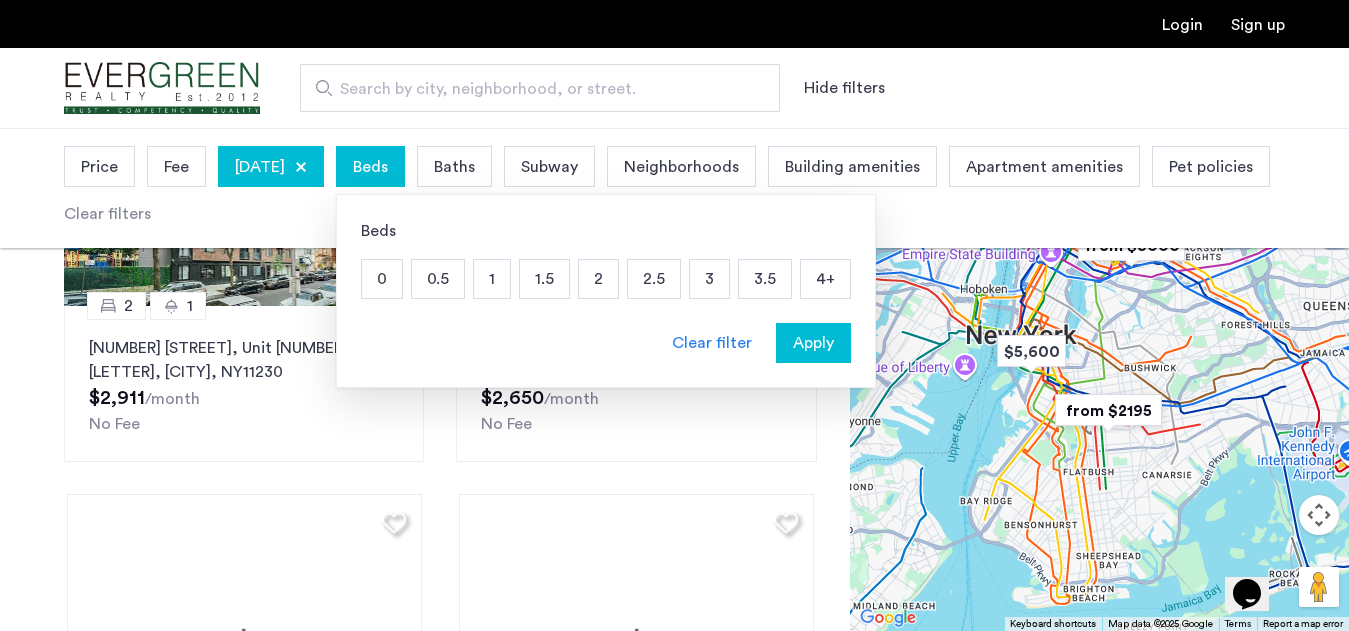click on "2" at bounding box center (598, 279) 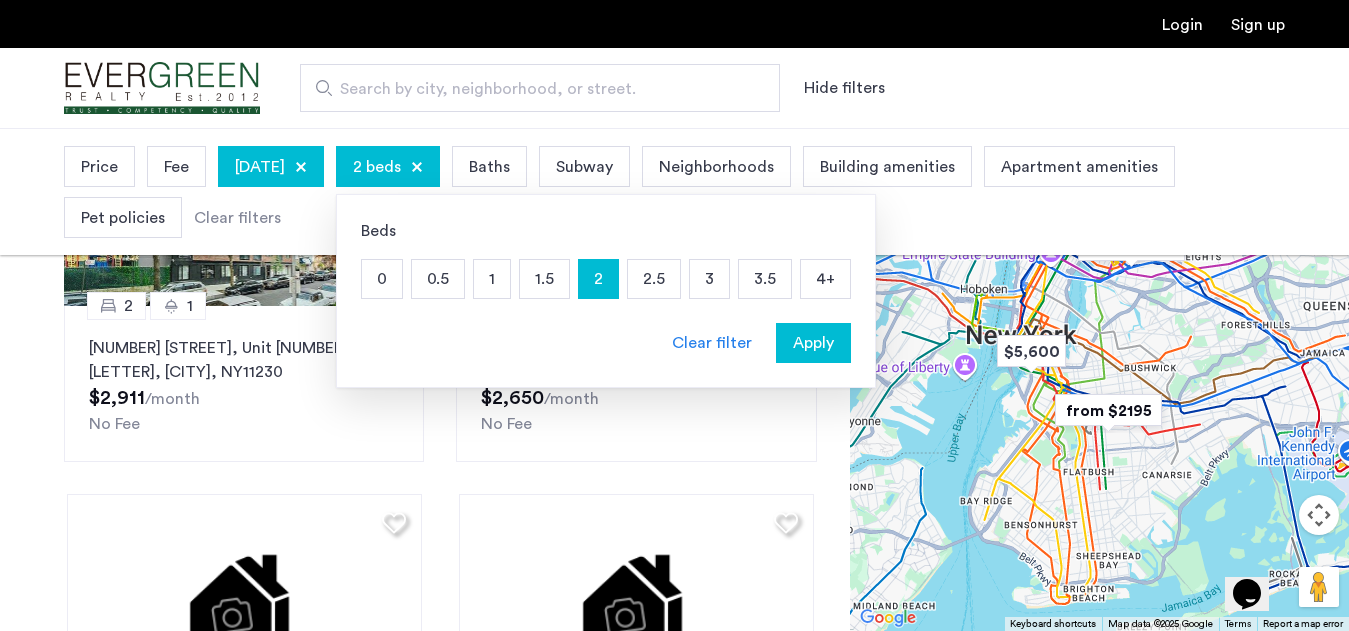 click on "1" at bounding box center (492, 279) 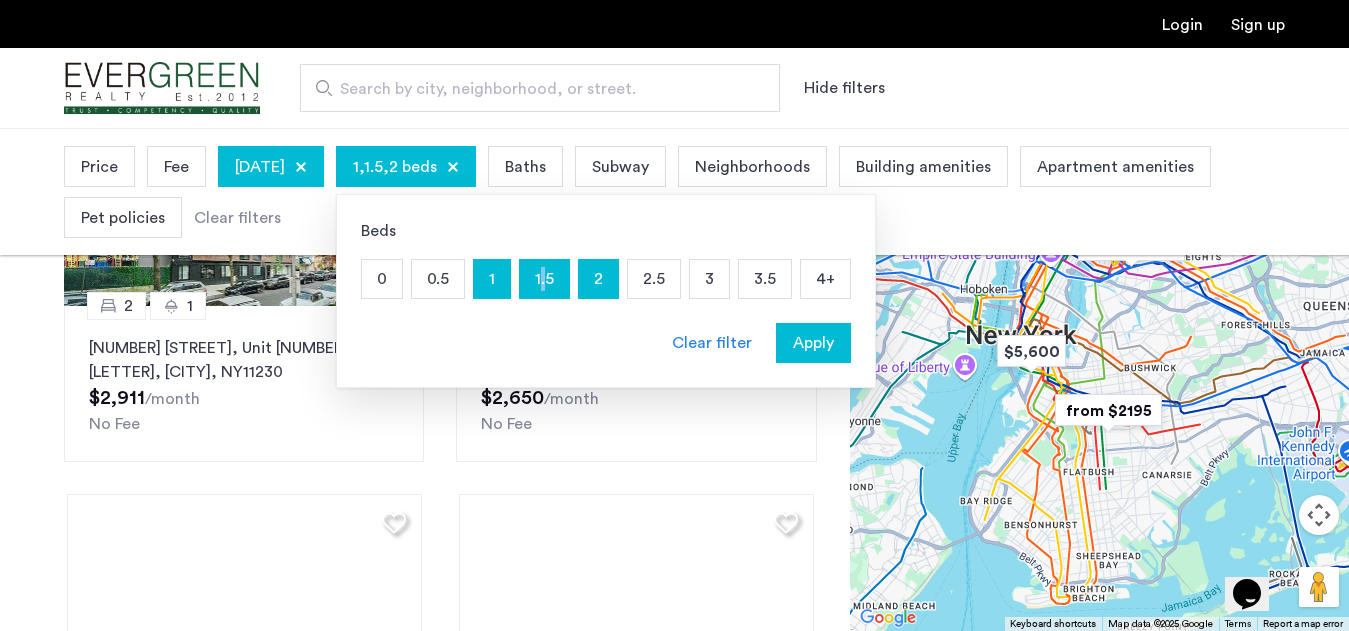 click on "1.5" at bounding box center (544, 279) 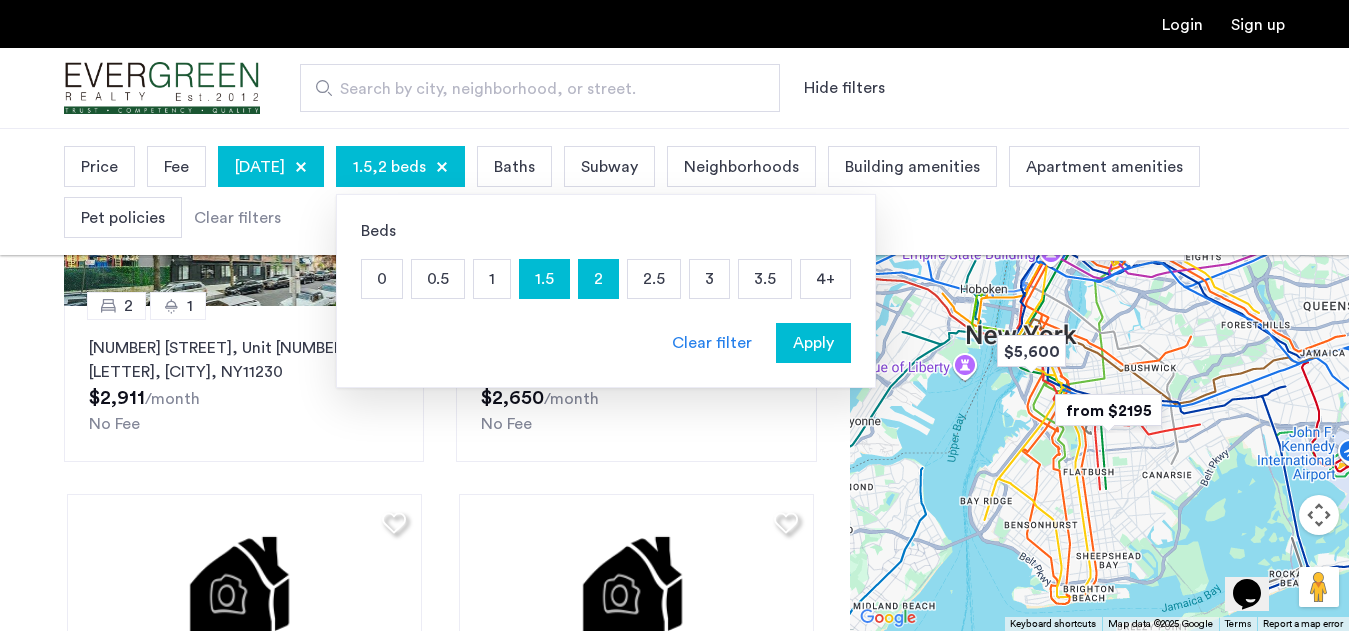 click on "2" at bounding box center (598, 279) 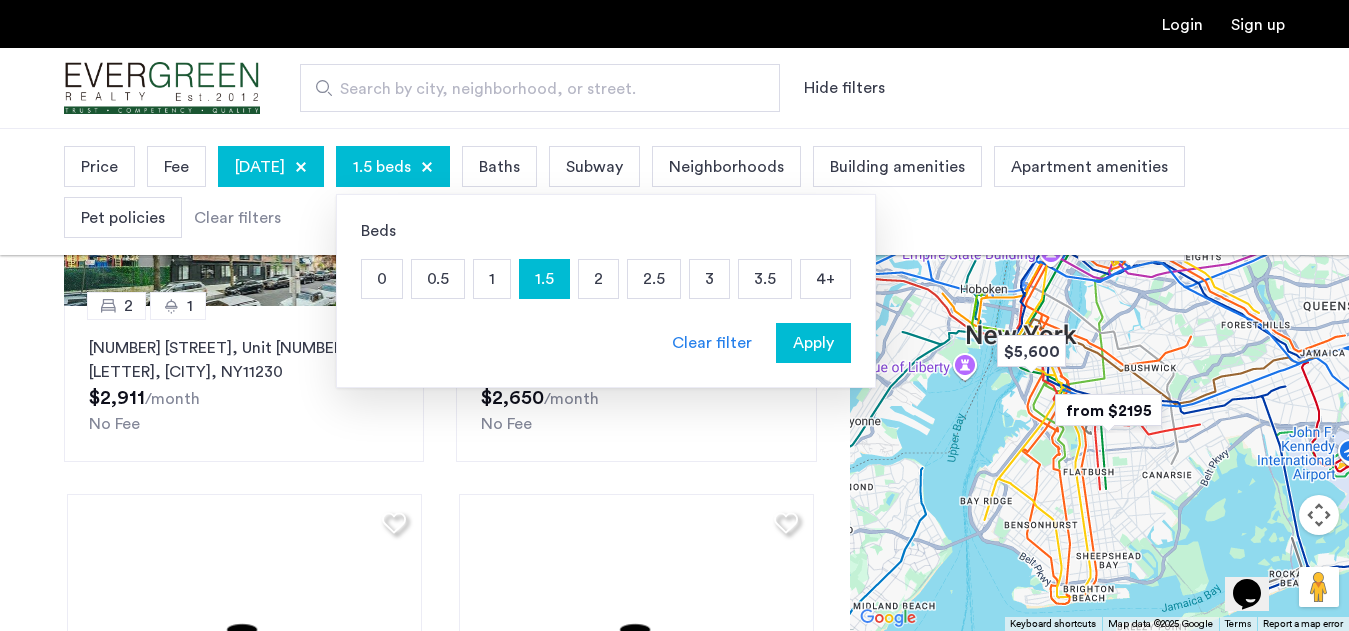 click on "1.5" at bounding box center [544, 279] 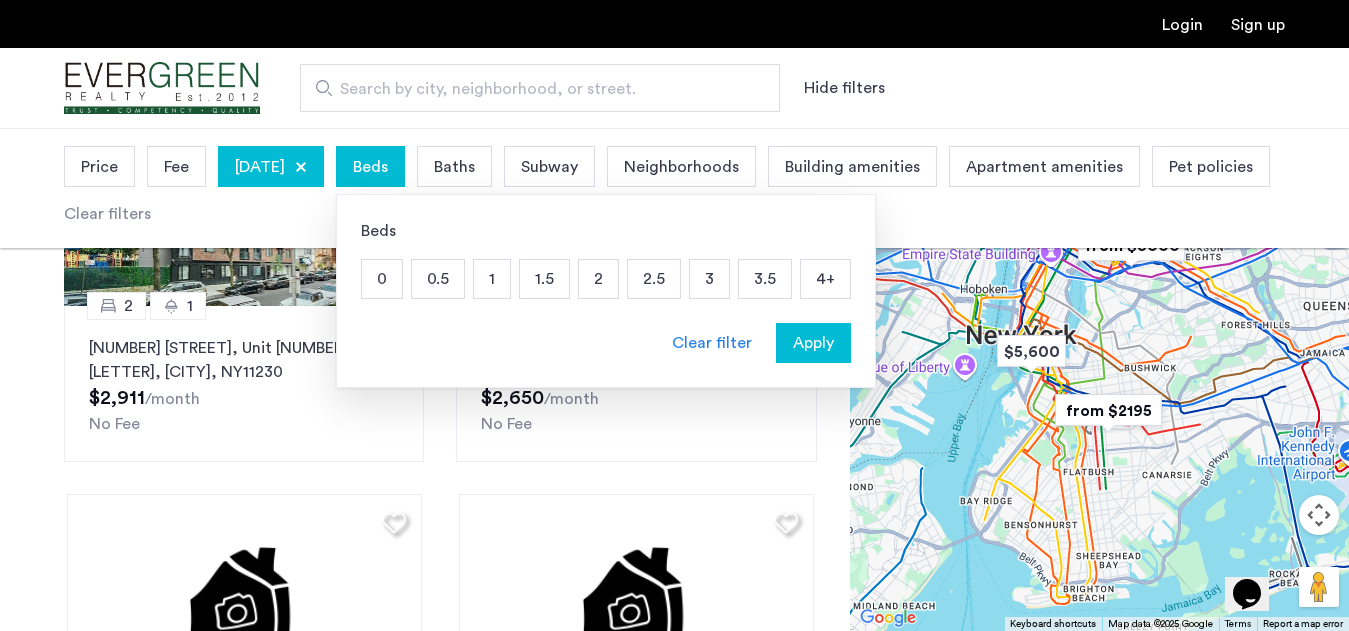 click on "2" at bounding box center [598, 279] 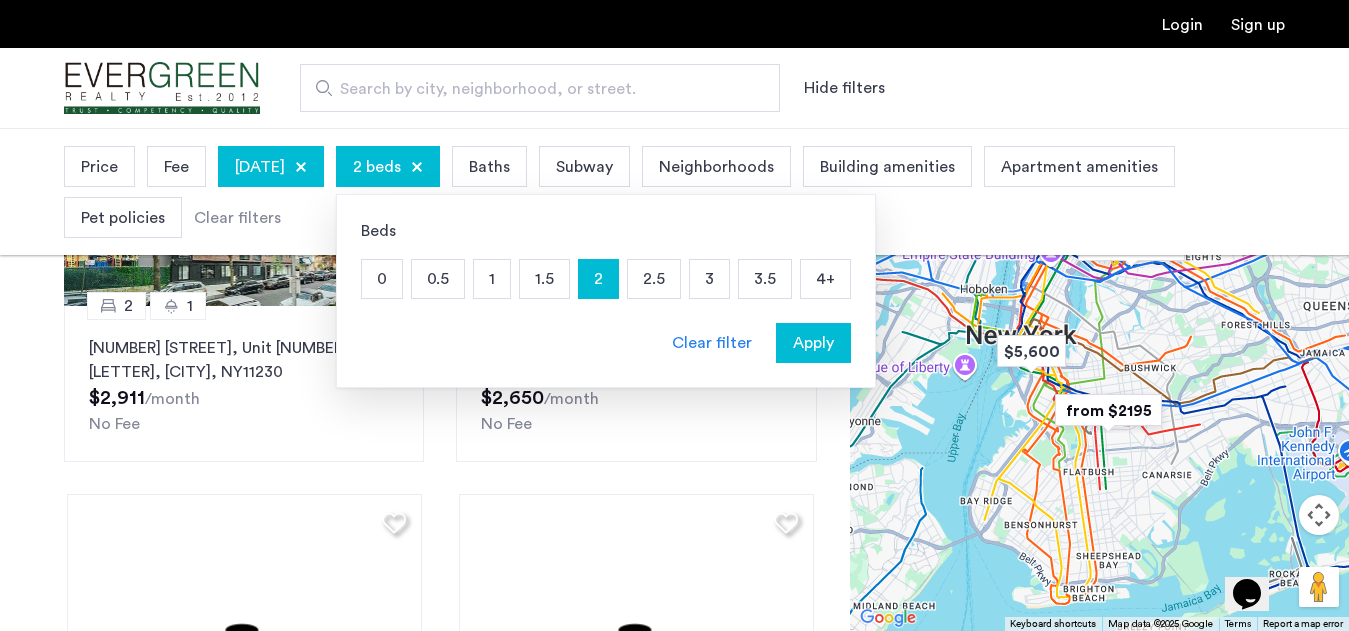 click on "Baths" at bounding box center (489, 167) 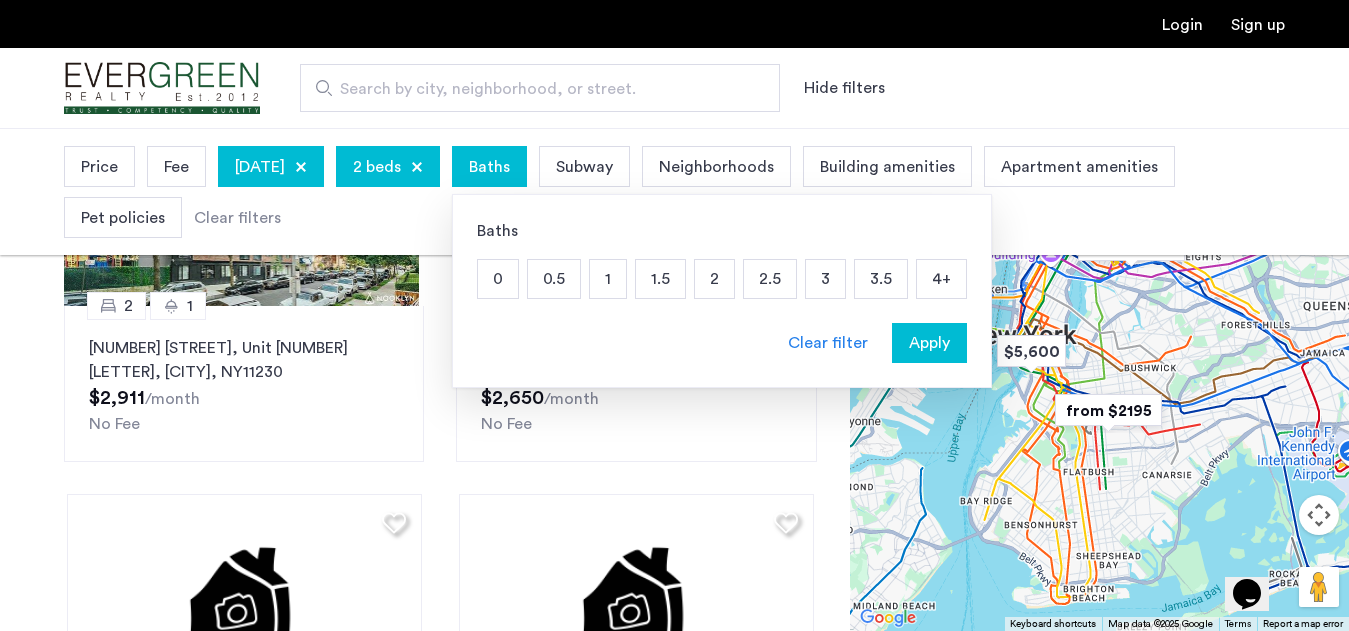 click on "1" at bounding box center [608, 279] 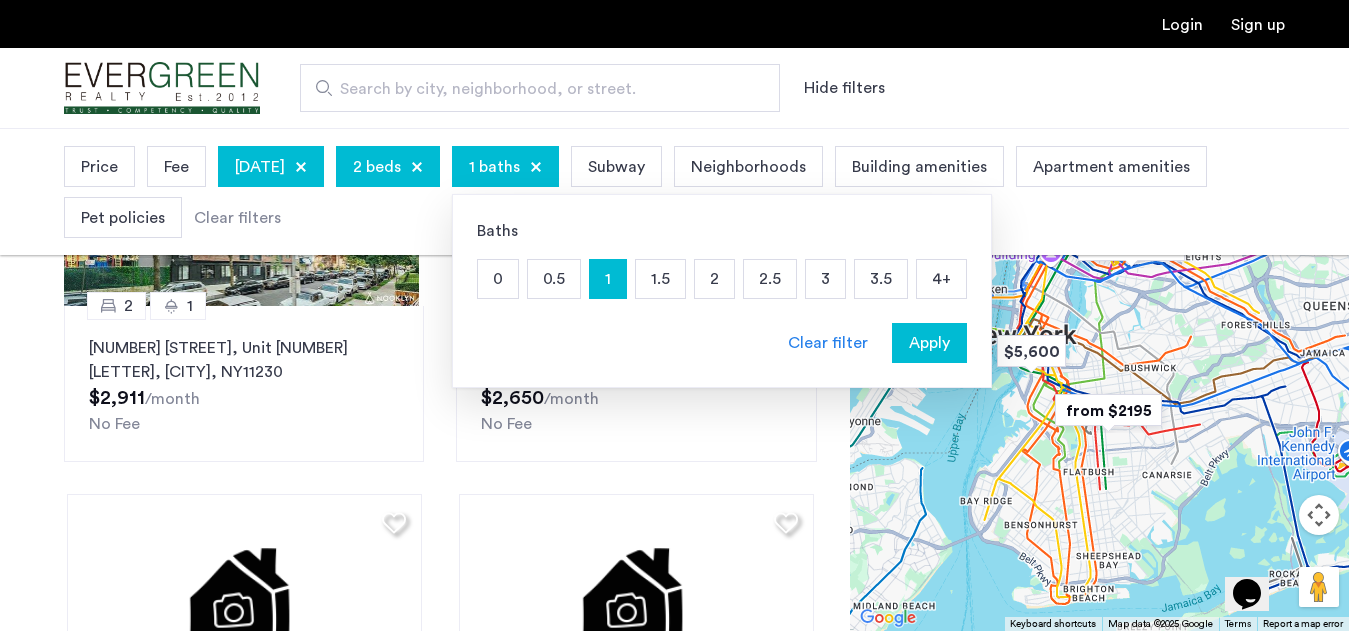 click on "Apply" at bounding box center (929, 343) 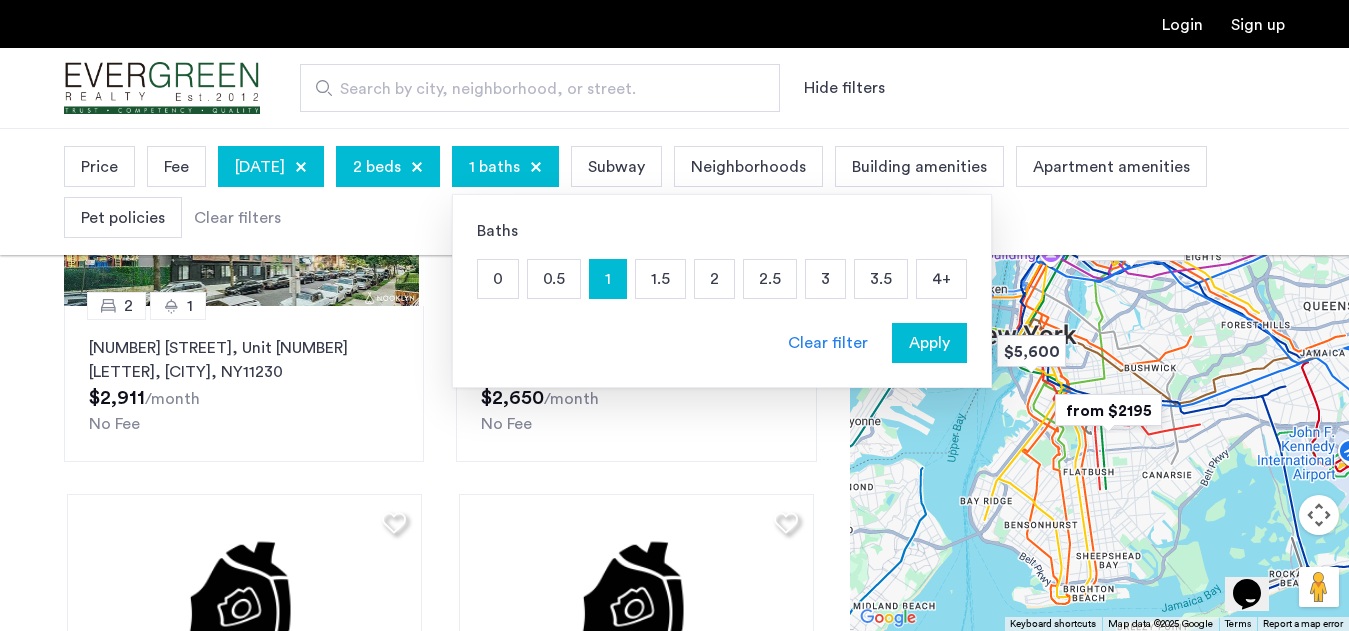 scroll, scrollTop: 0, scrollLeft: 0, axis: both 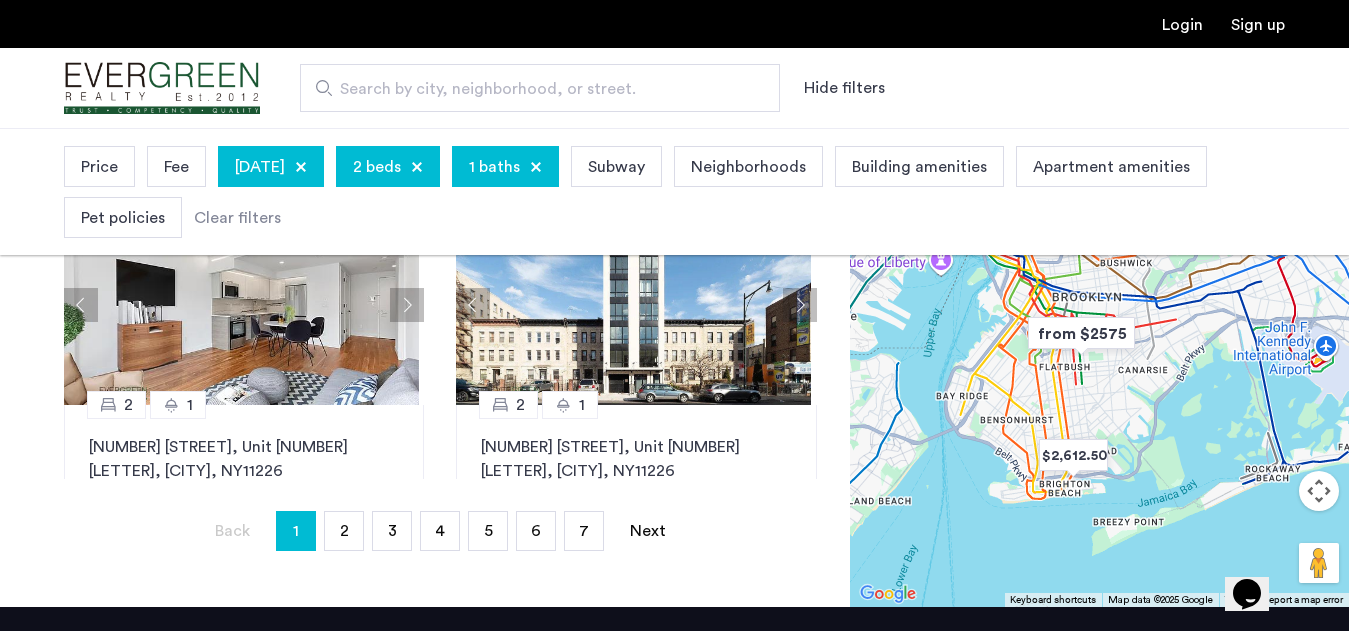 click on "1" at bounding box center [296, 531] 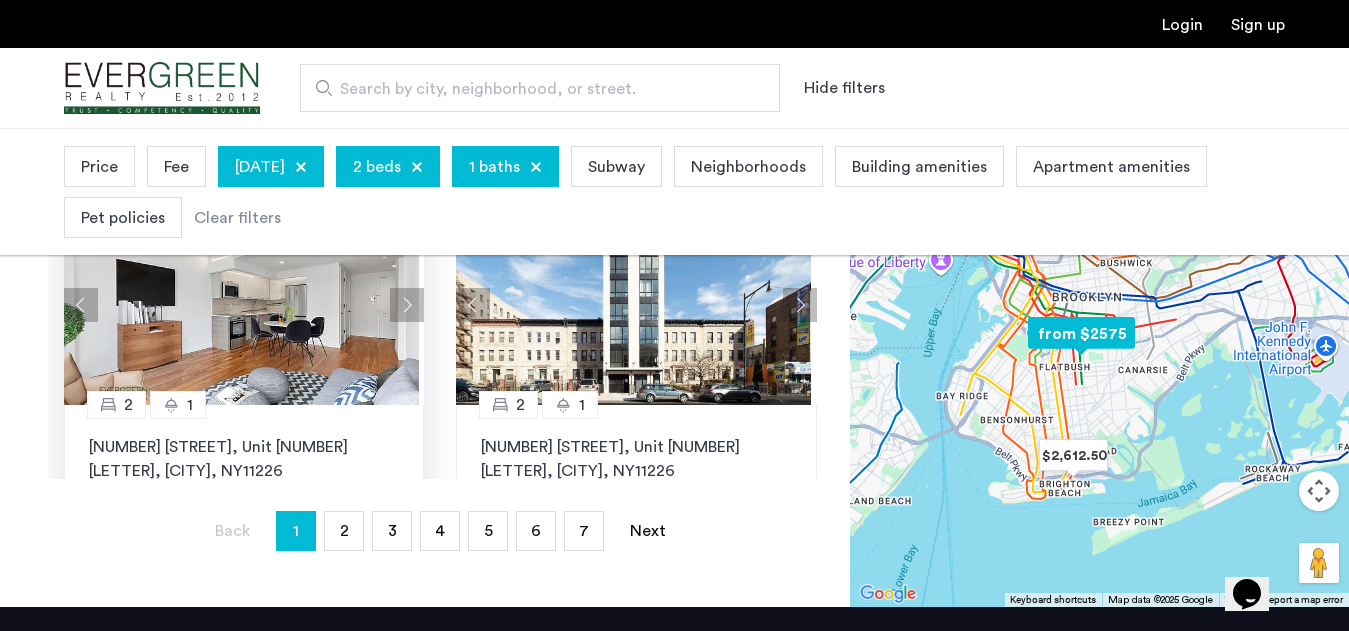 click 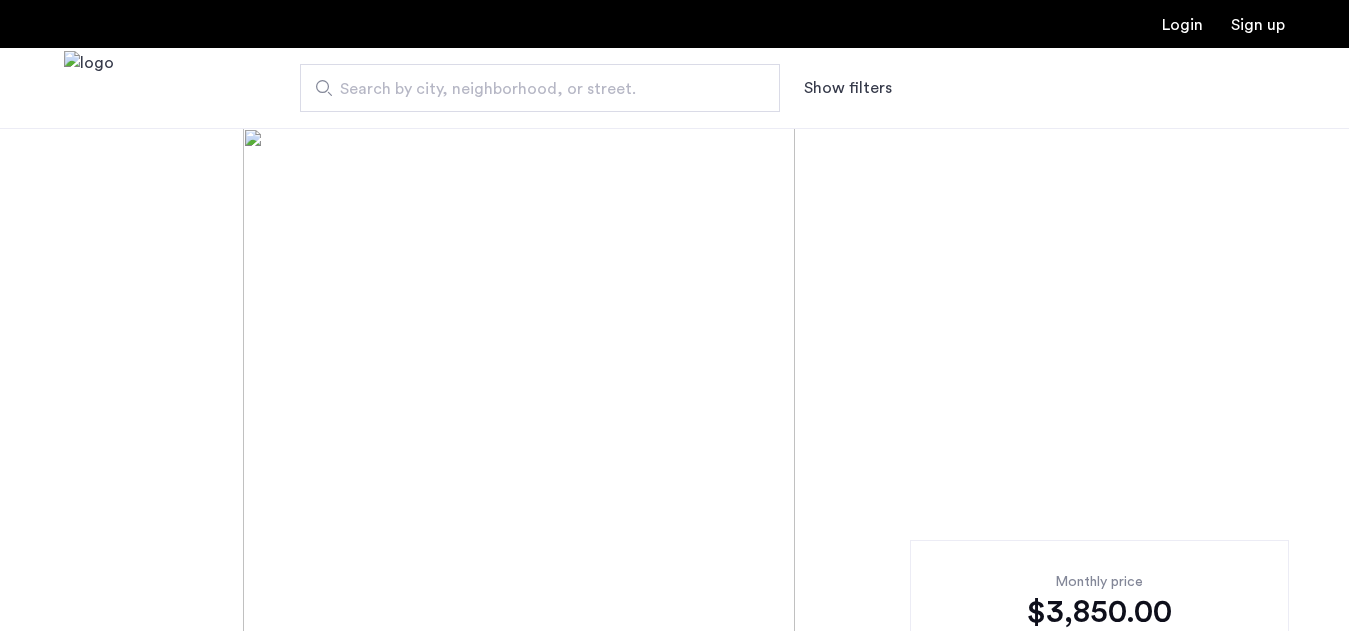scroll, scrollTop: 0, scrollLeft: 0, axis: both 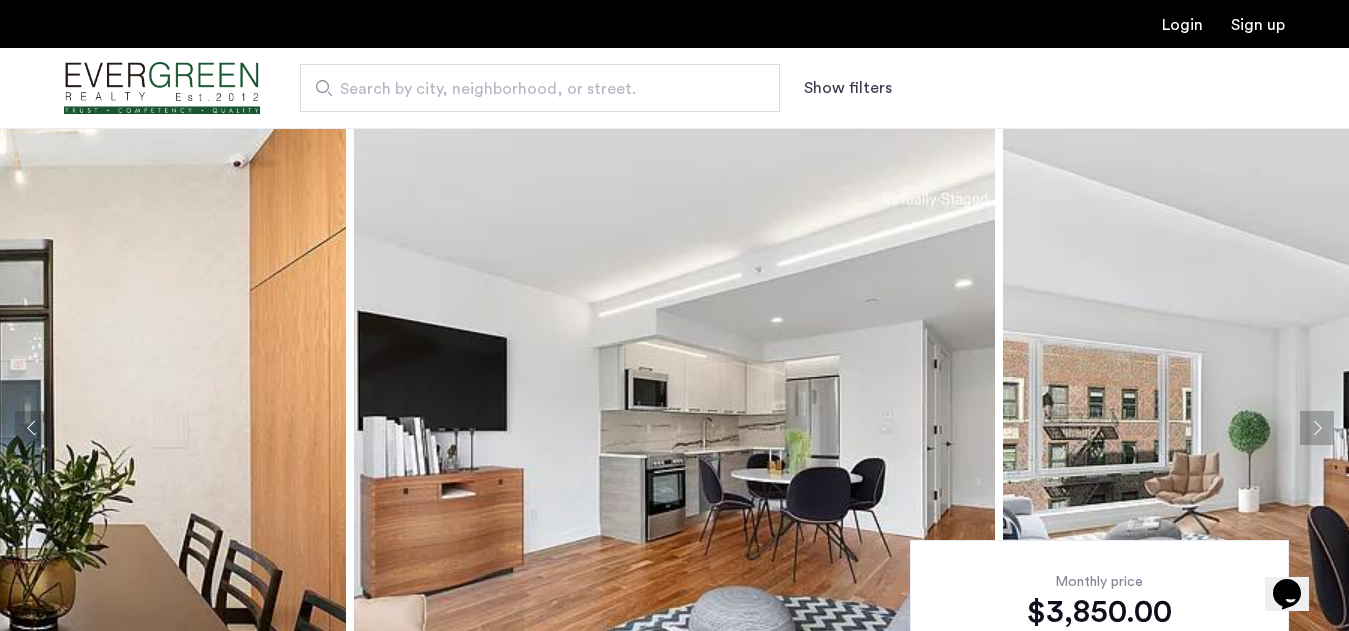 click on "Show filters" at bounding box center [848, 88] 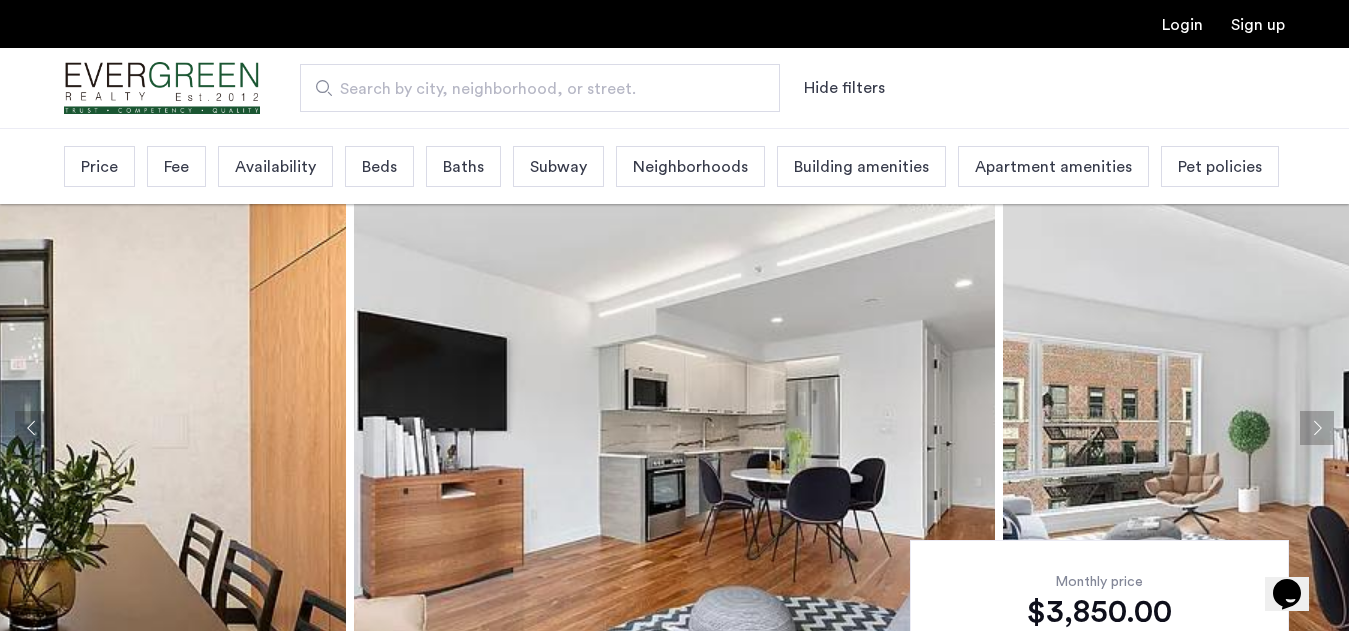 click on "Price" at bounding box center [99, 167] 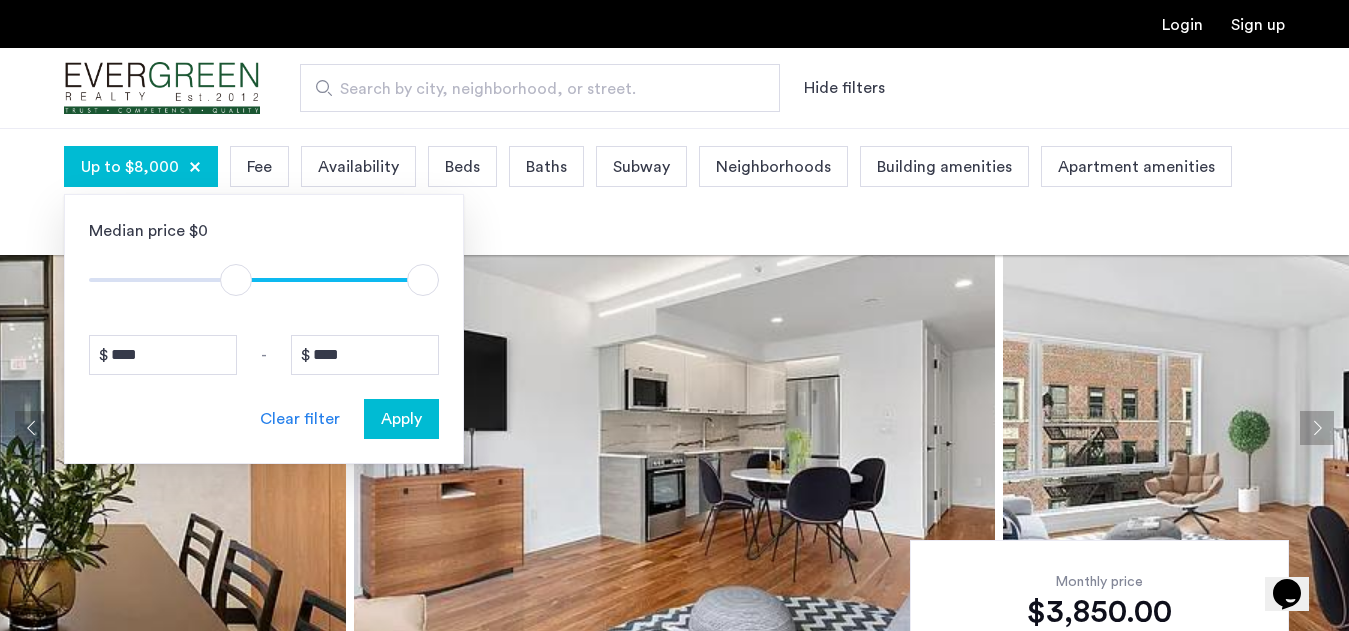 click at bounding box center (329, 278) 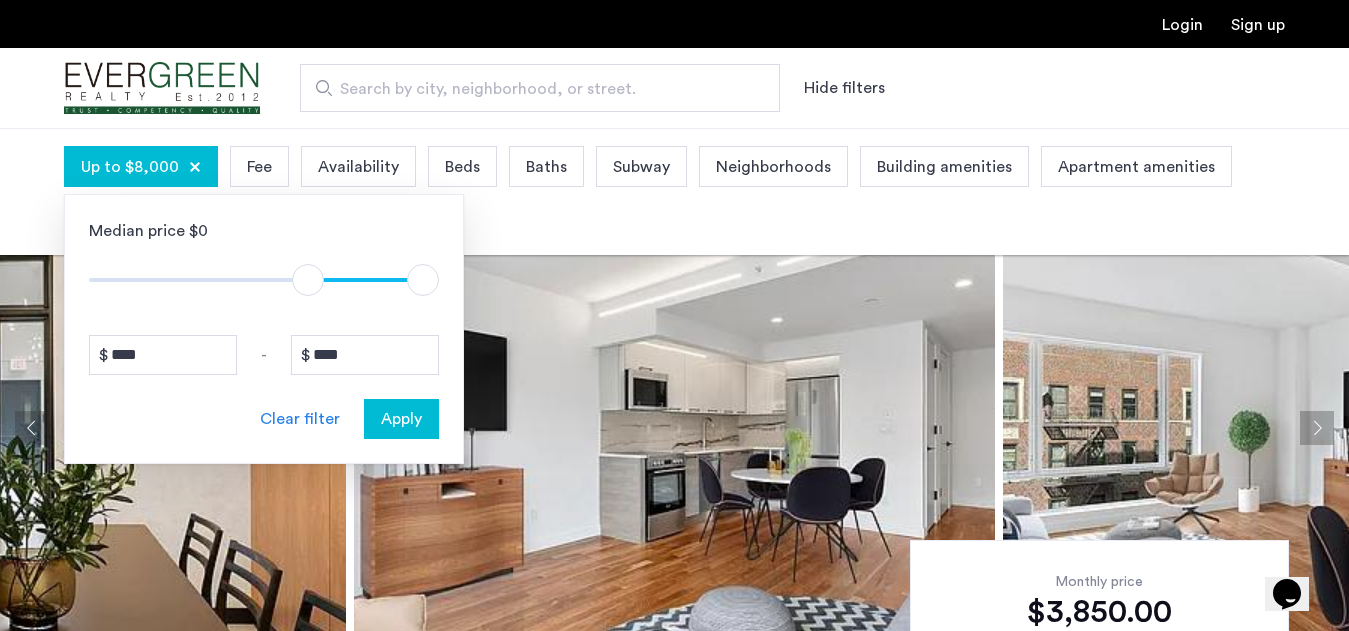 drag, startPoint x: 306, startPoint y: 277, endPoint x: 211, endPoint y: 269, distance: 95.33625 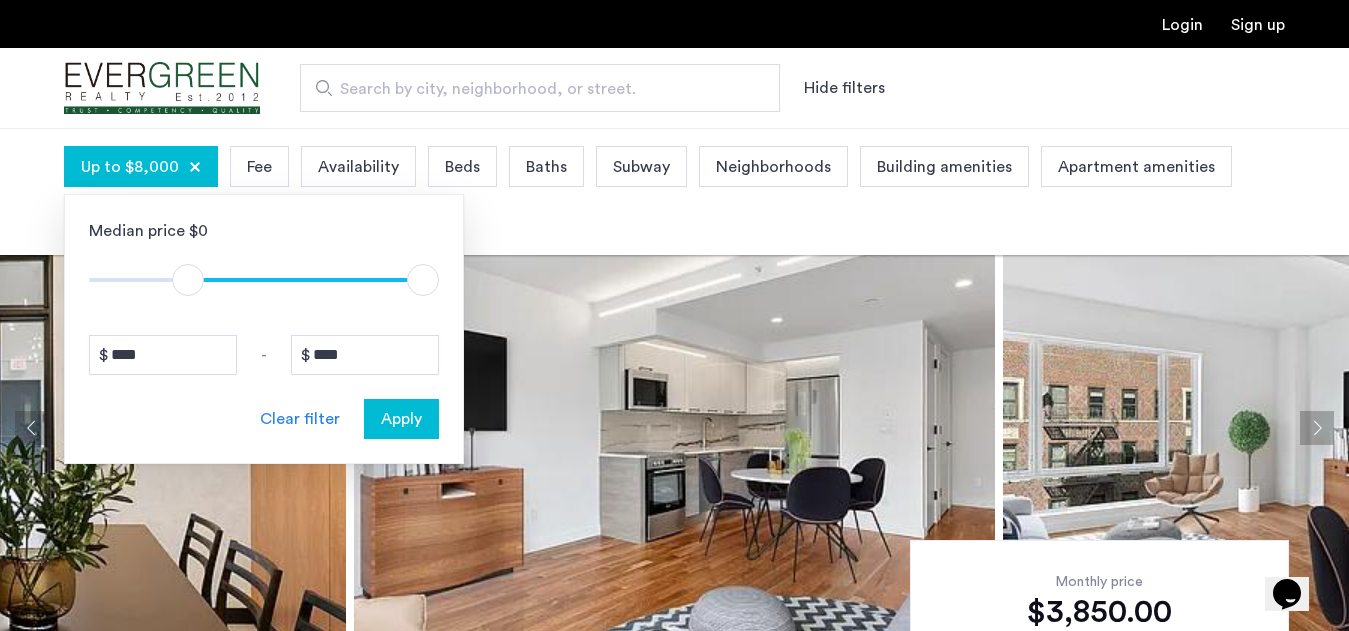 drag, startPoint x: 183, startPoint y: 288, endPoint x: 161, endPoint y: 282, distance: 22.803509 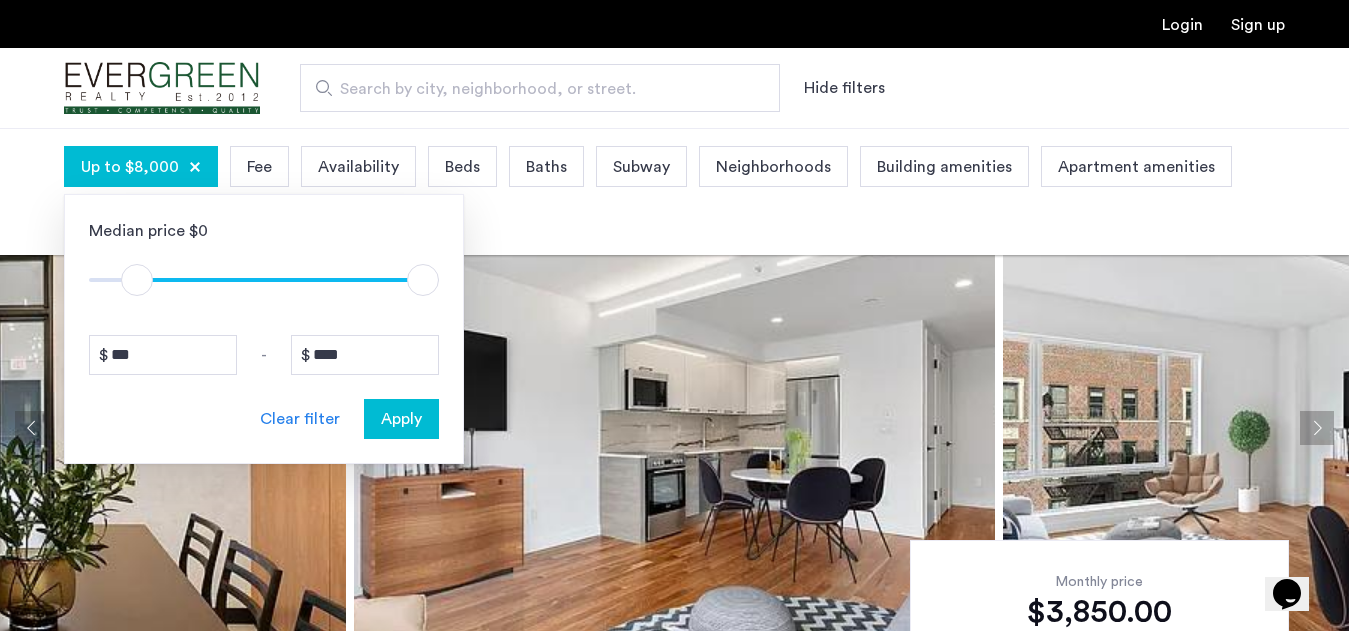 click at bounding box center (264, 280) 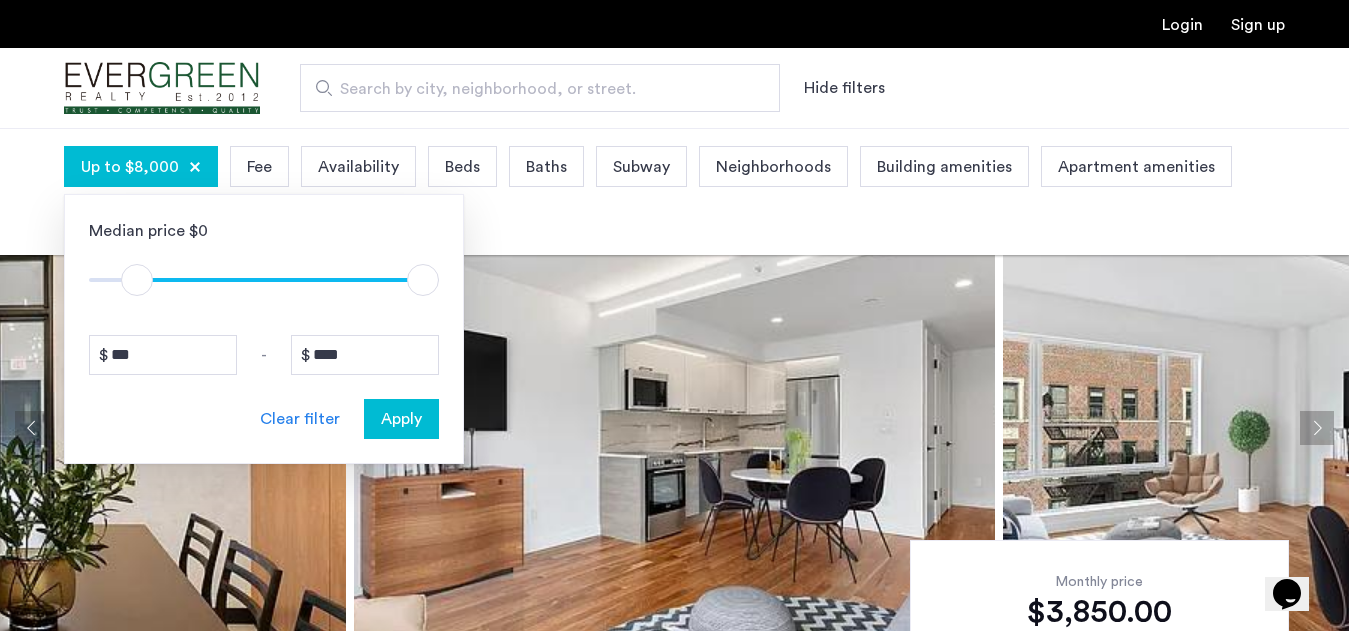 click at bounding box center (137, 280) 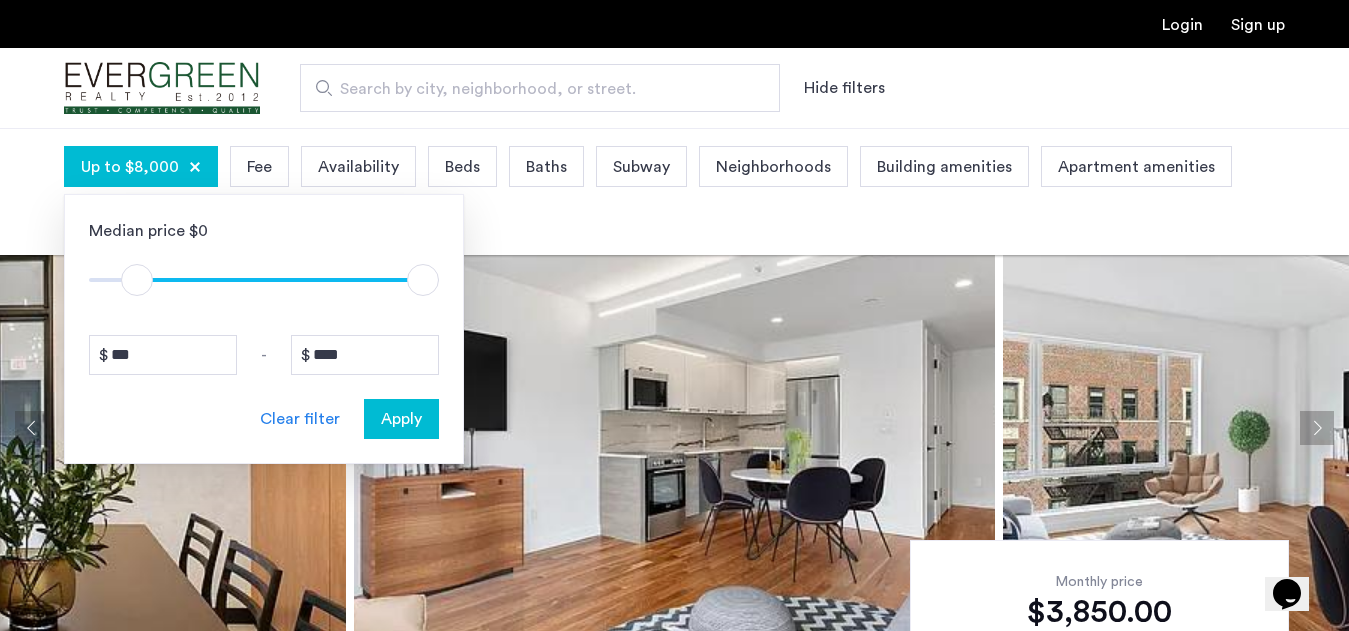type on "****" 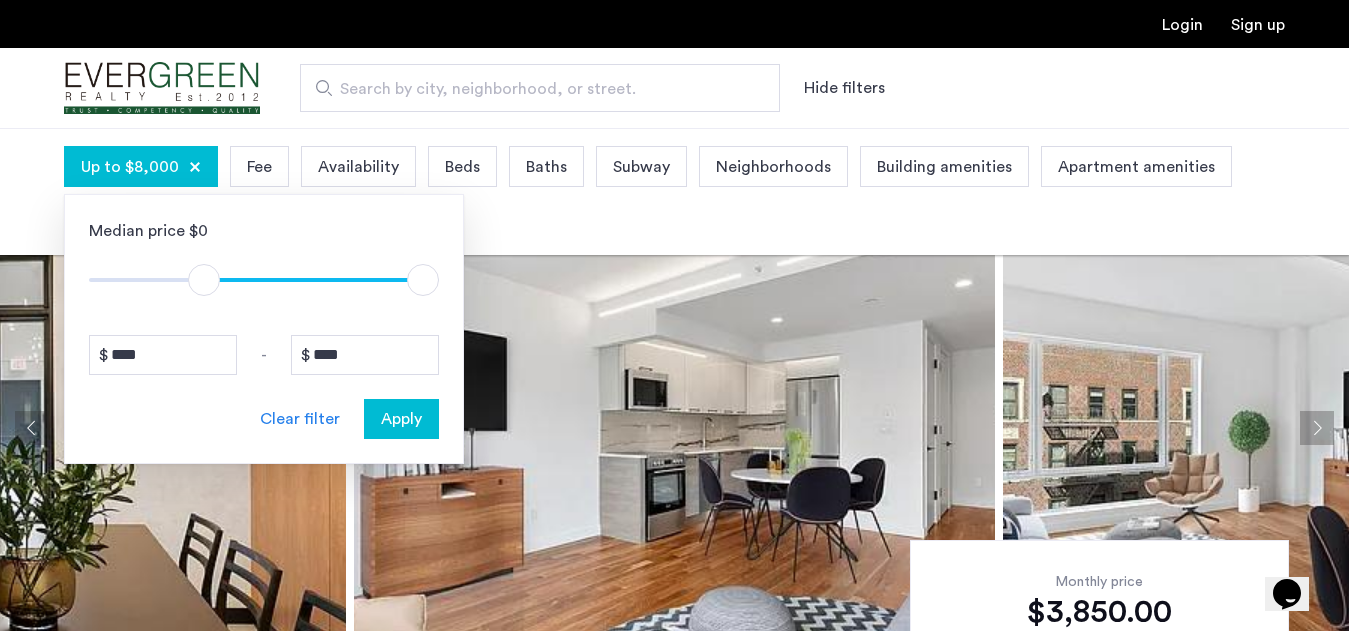 click at bounding box center [313, 278] 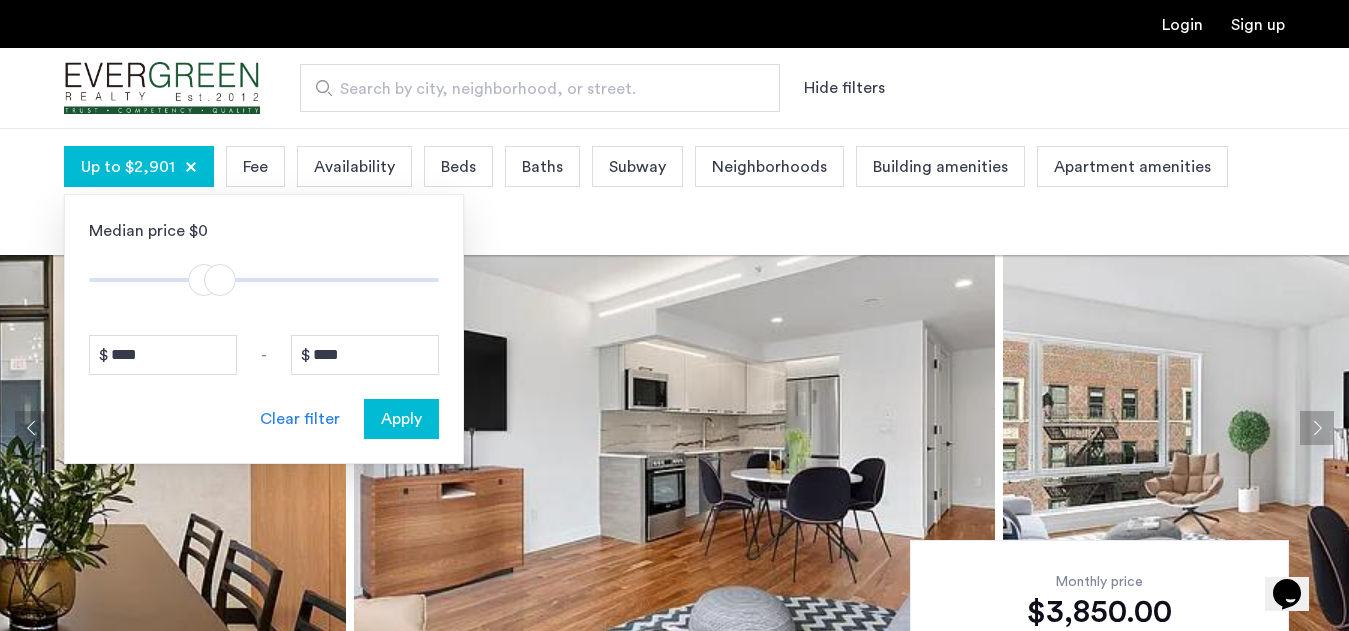 type on "****" 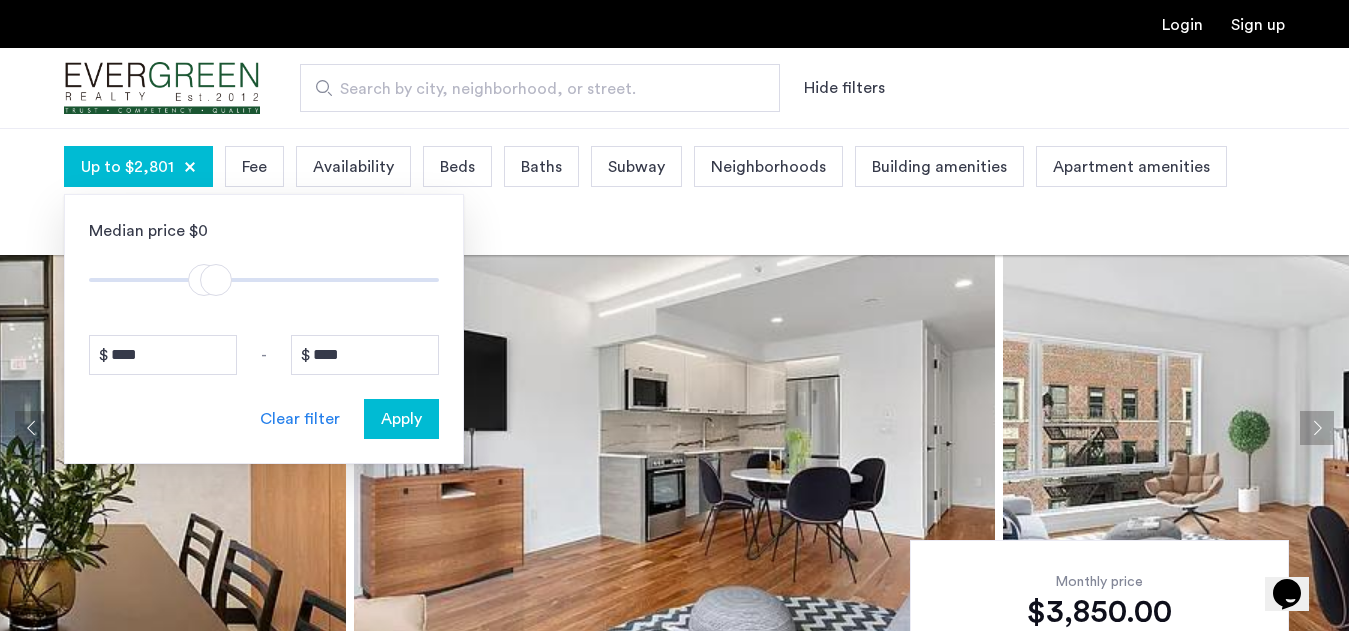 drag, startPoint x: 413, startPoint y: 283, endPoint x: 216, endPoint y: 280, distance: 197.02284 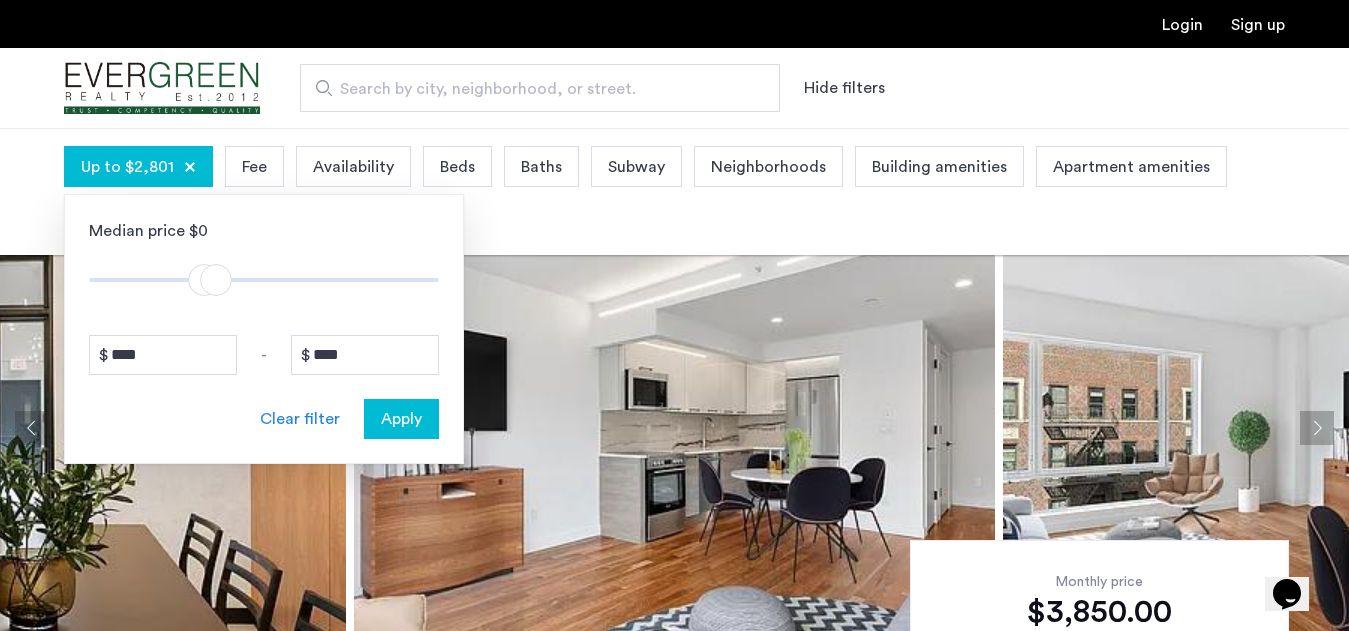 click on "Beds" at bounding box center [457, 167] 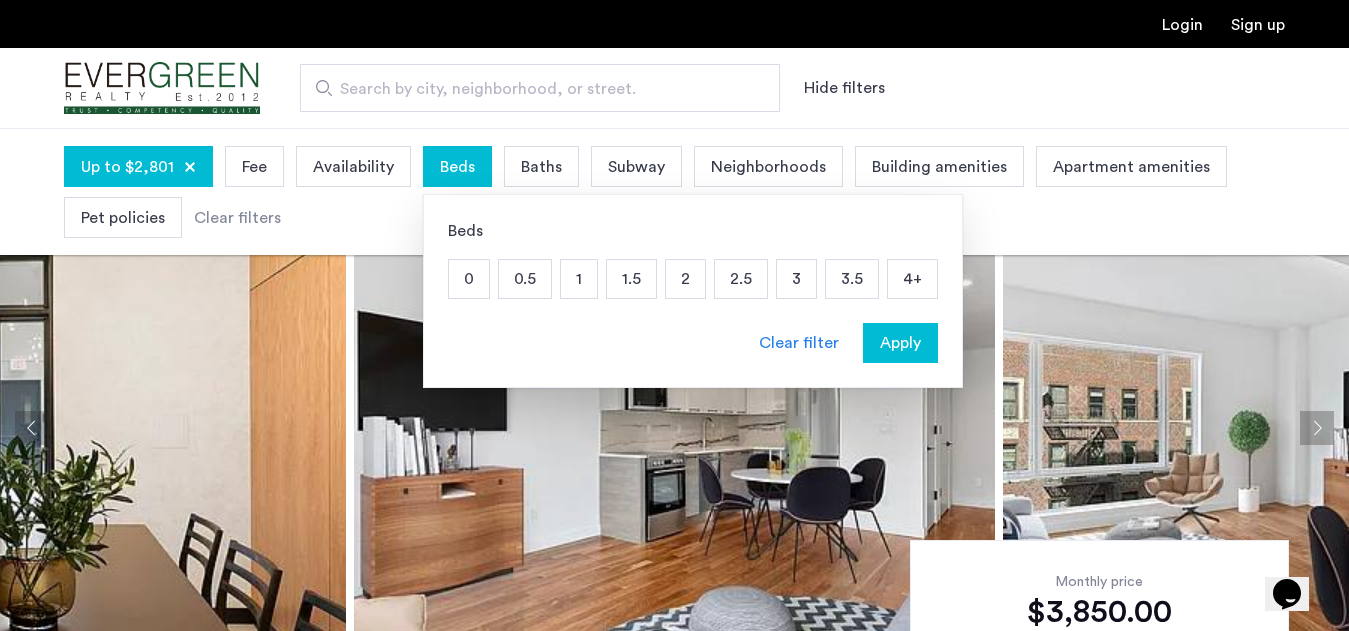 click on "2" at bounding box center [685, 279] 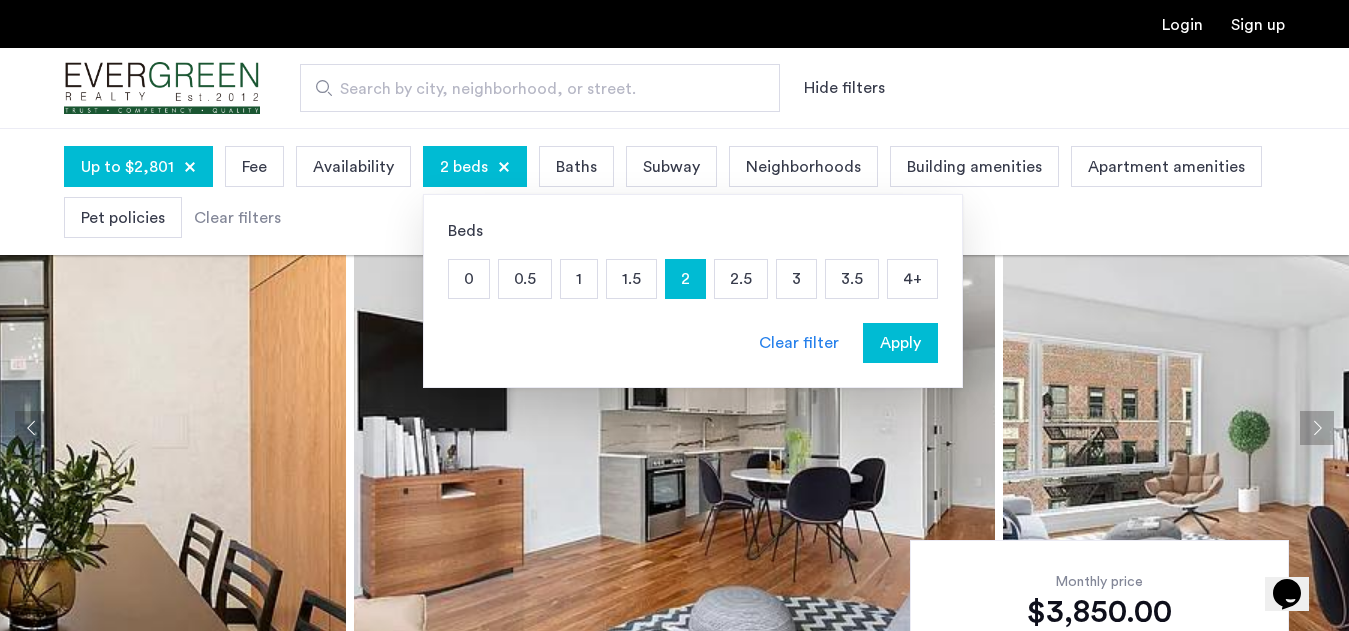 click on "Baths" at bounding box center (576, 167) 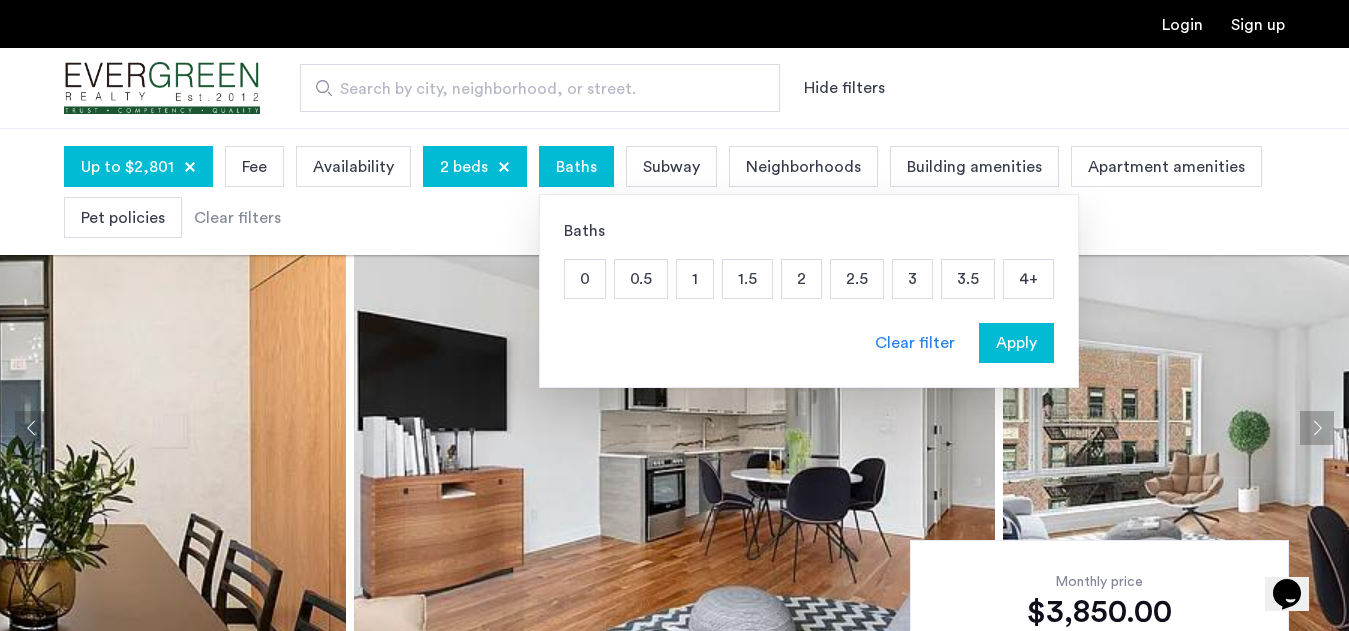 click on "1" at bounding box center (695, 279) 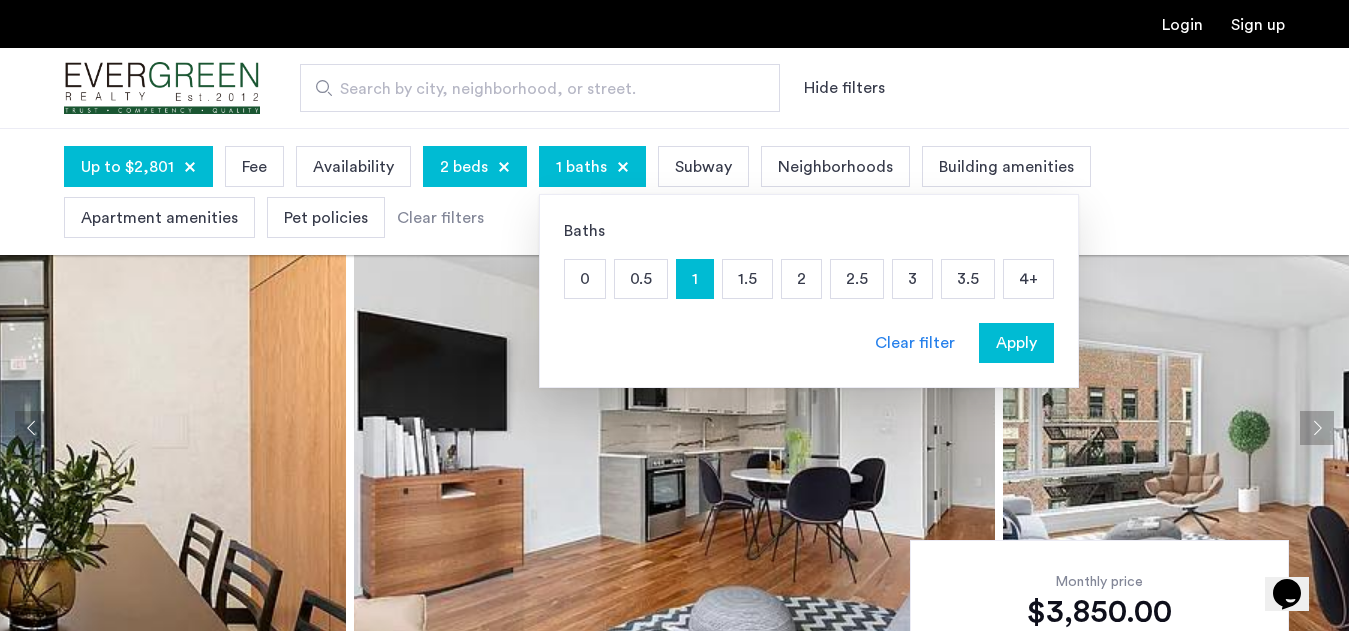 click on "Availability" at bounding box center [353, 167] 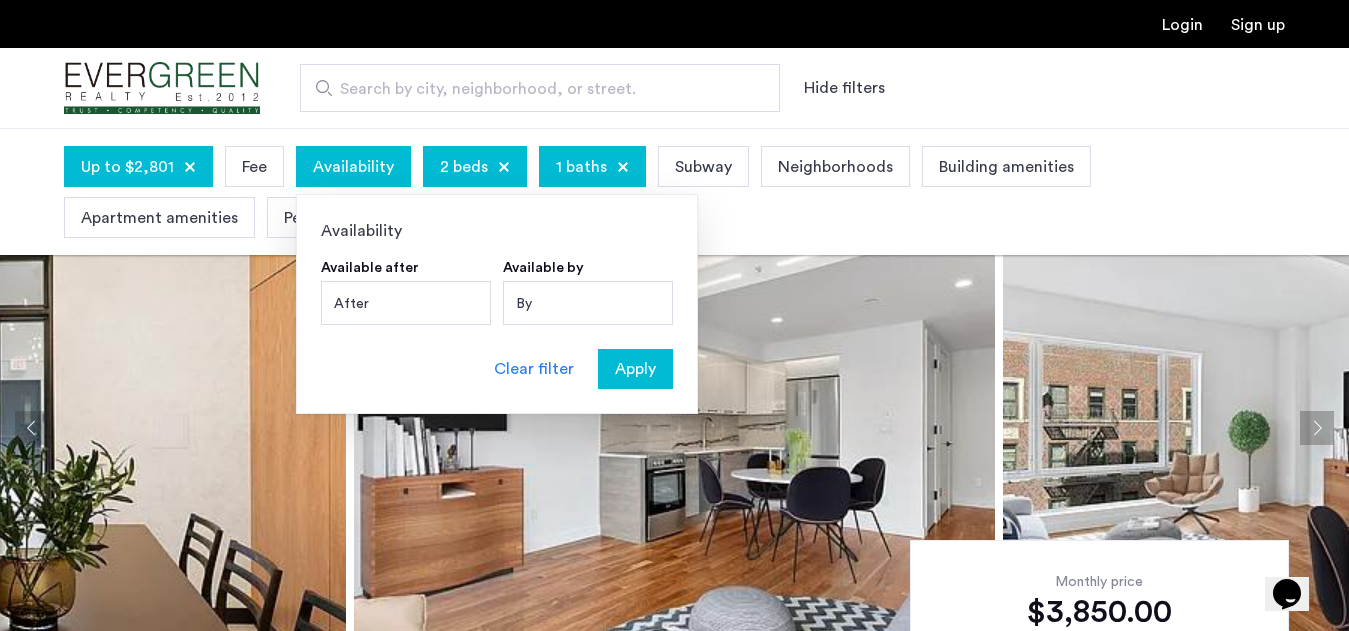 click on "After" at bounding box center (406, 303) 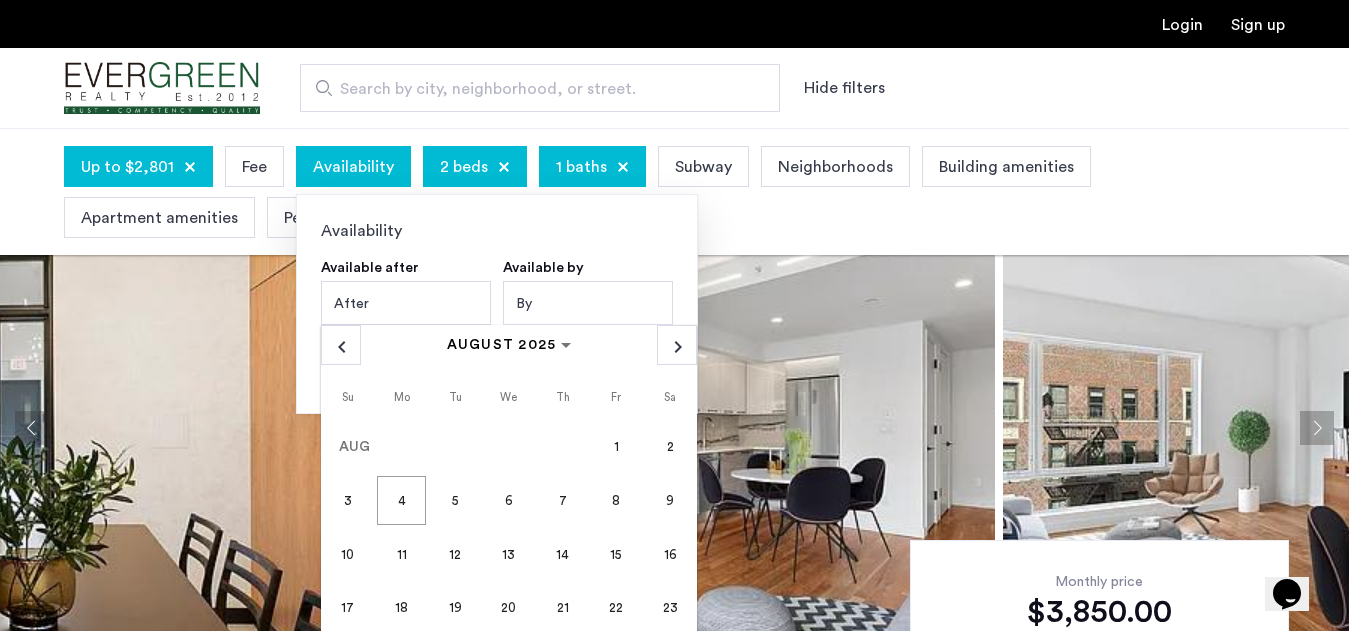 click on "1" at bounding box center (616, 447) 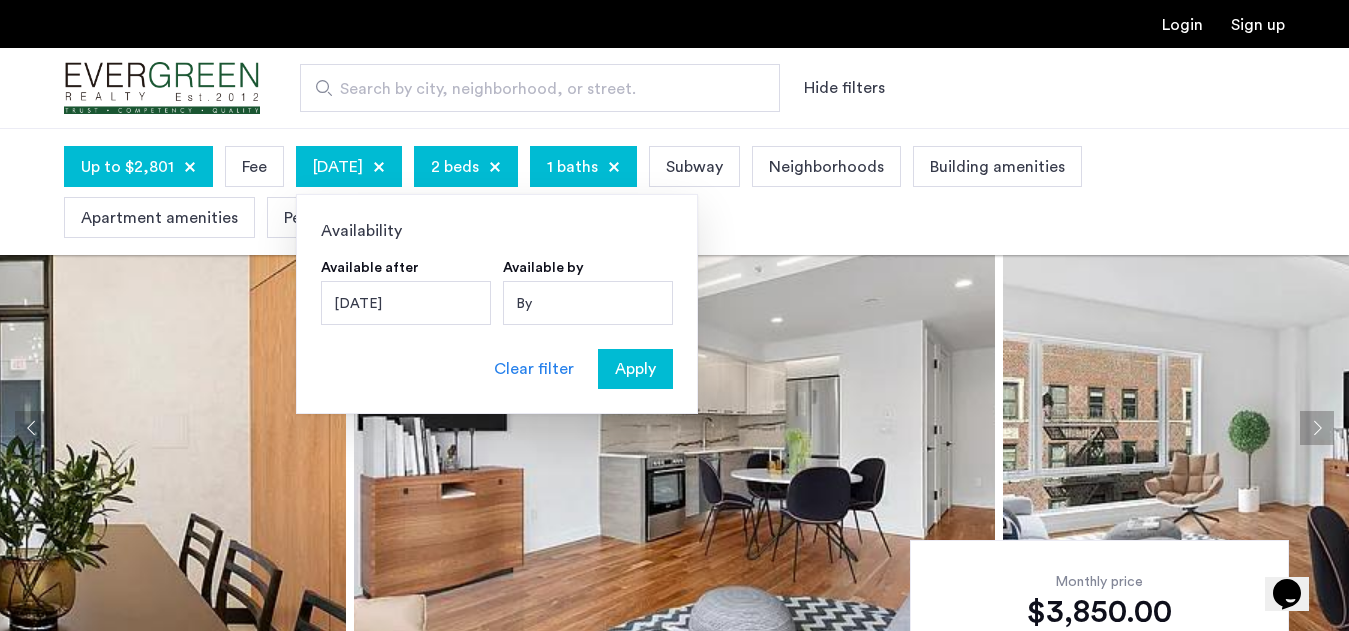 click on "Apply" at bounding box center [635, 369] 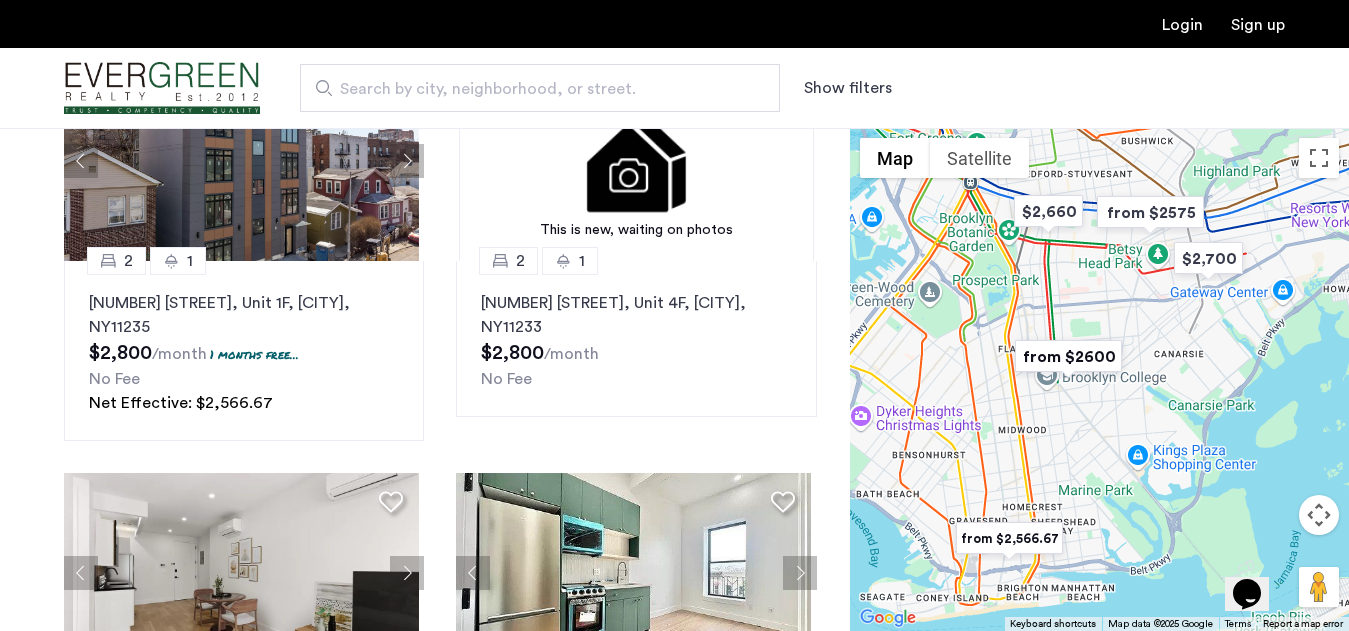 scroll, scrollTop: 205, scrollLeft: 0, axis: vertical 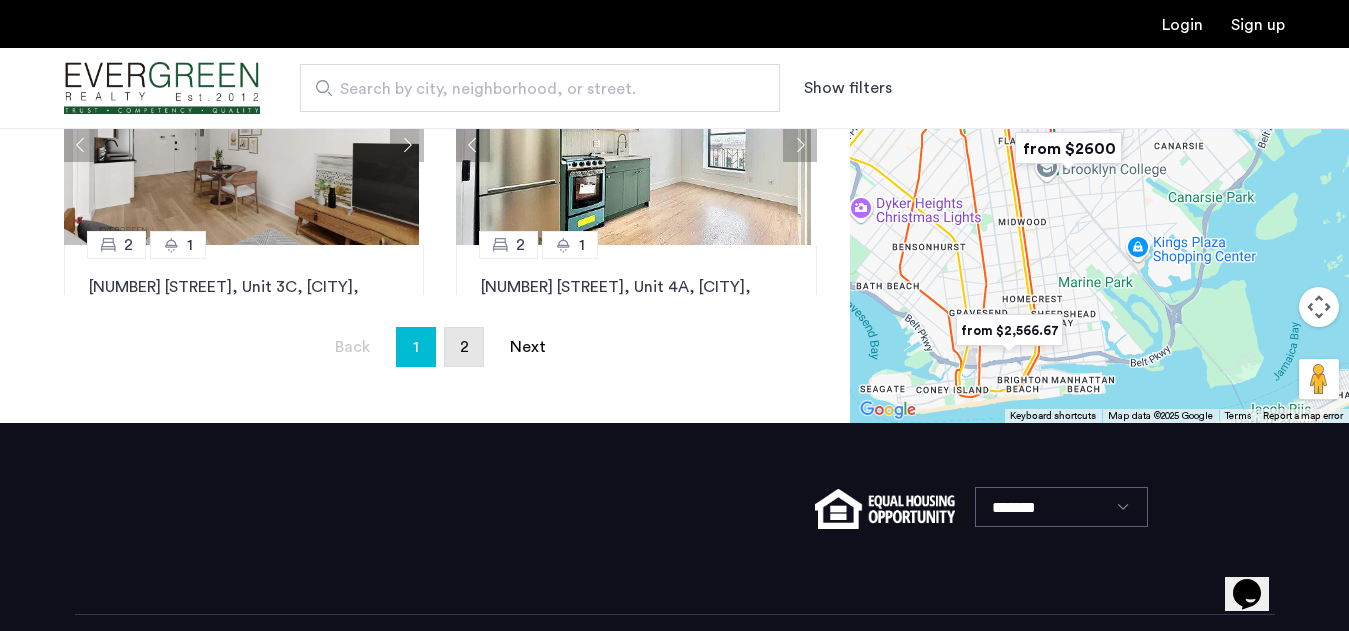 click on "page  2" at bounding box center [464, 347] 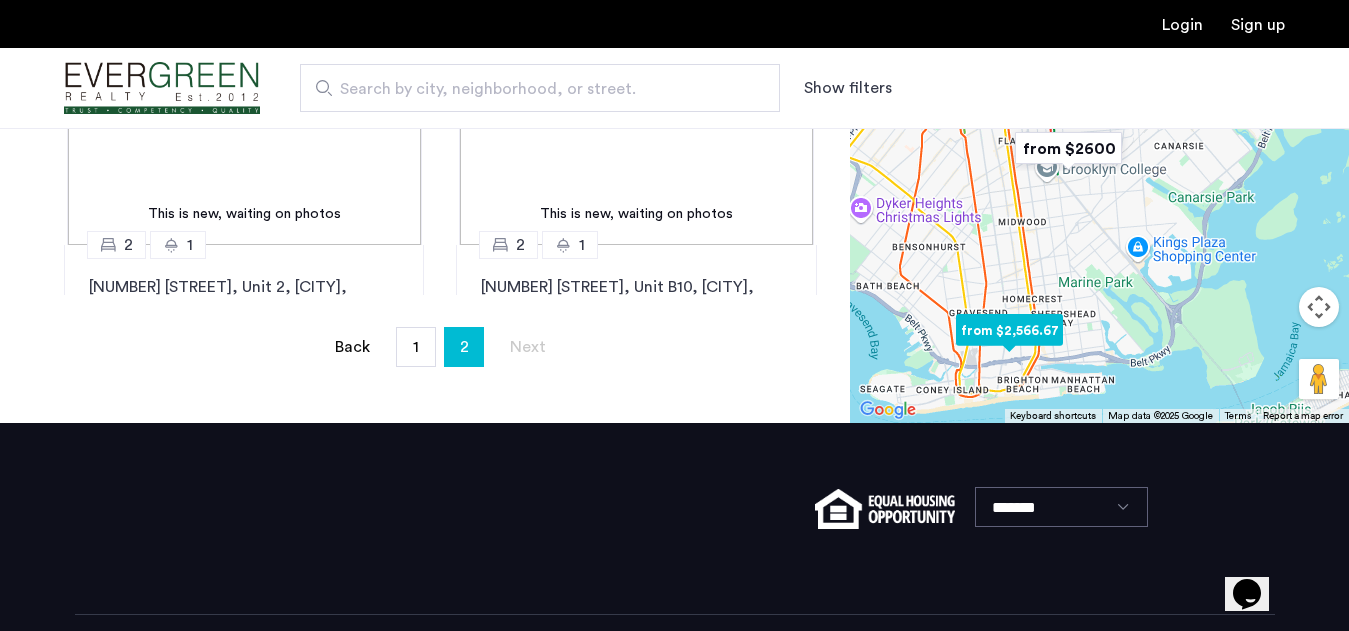 scroll, scrollTop: 0, scrollLeft: 0, axis: both 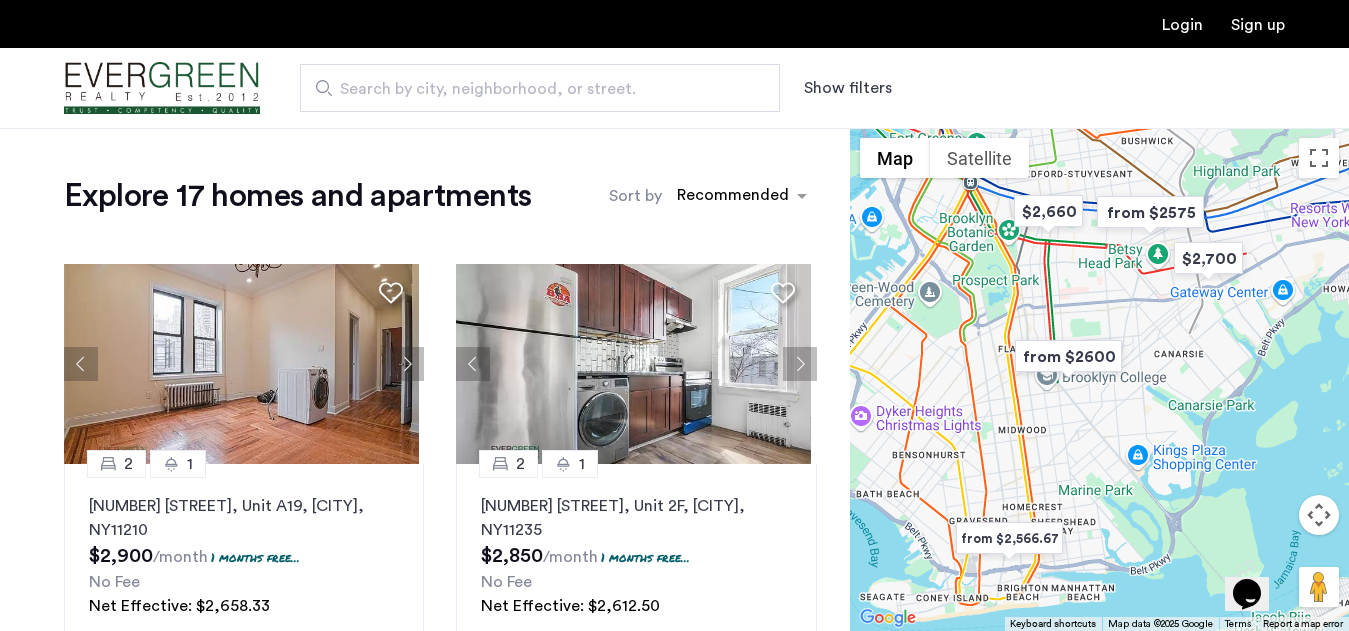 click on "Show filters" at bounding box center (848, 88) 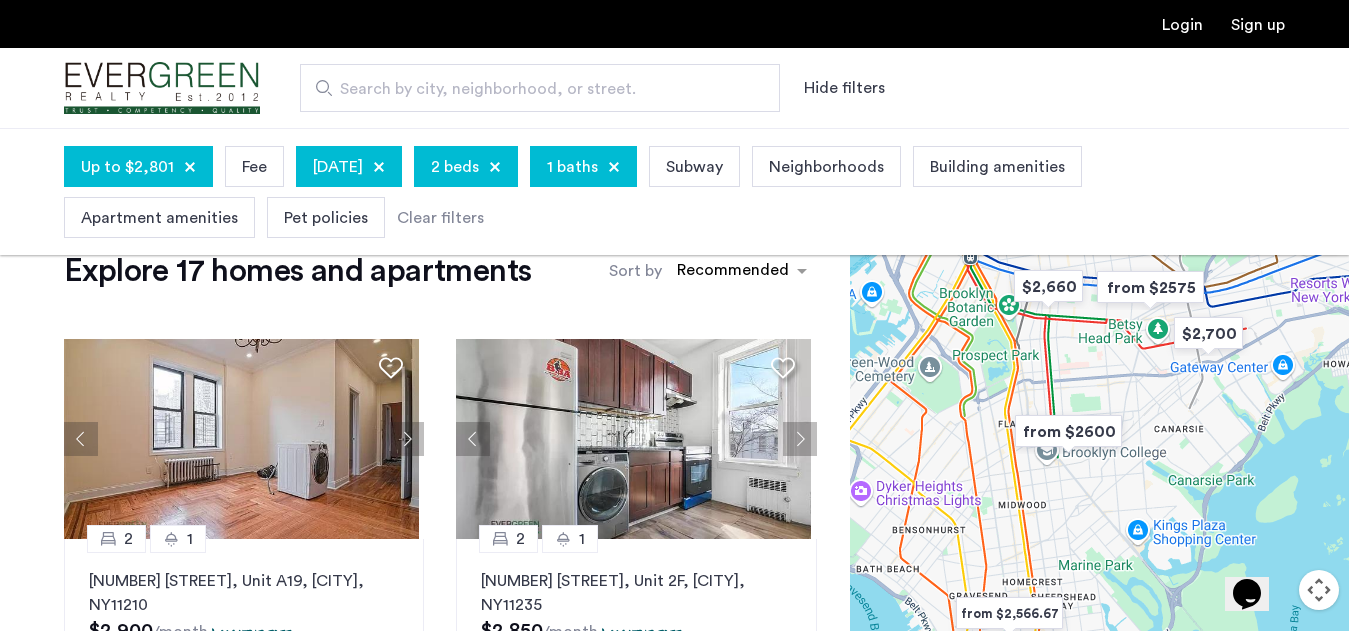 click on "[DATE]" at bounding box center [338, 167] 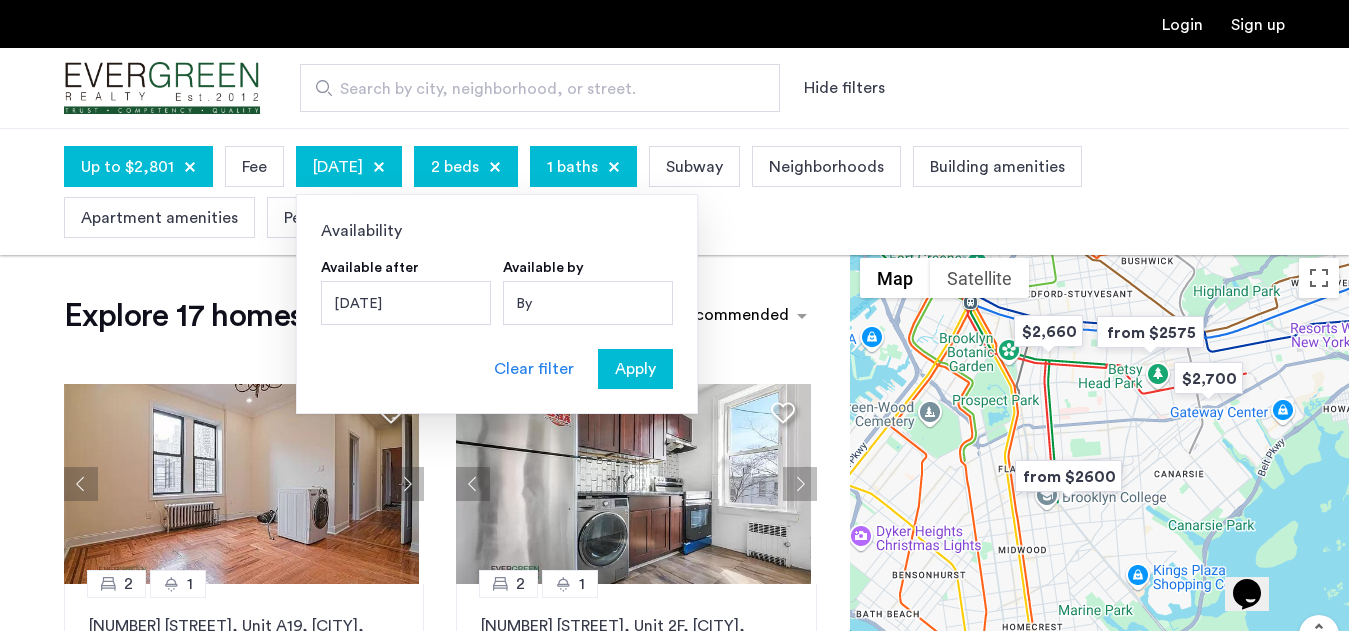click on "By" at bounding box center [588, 303] 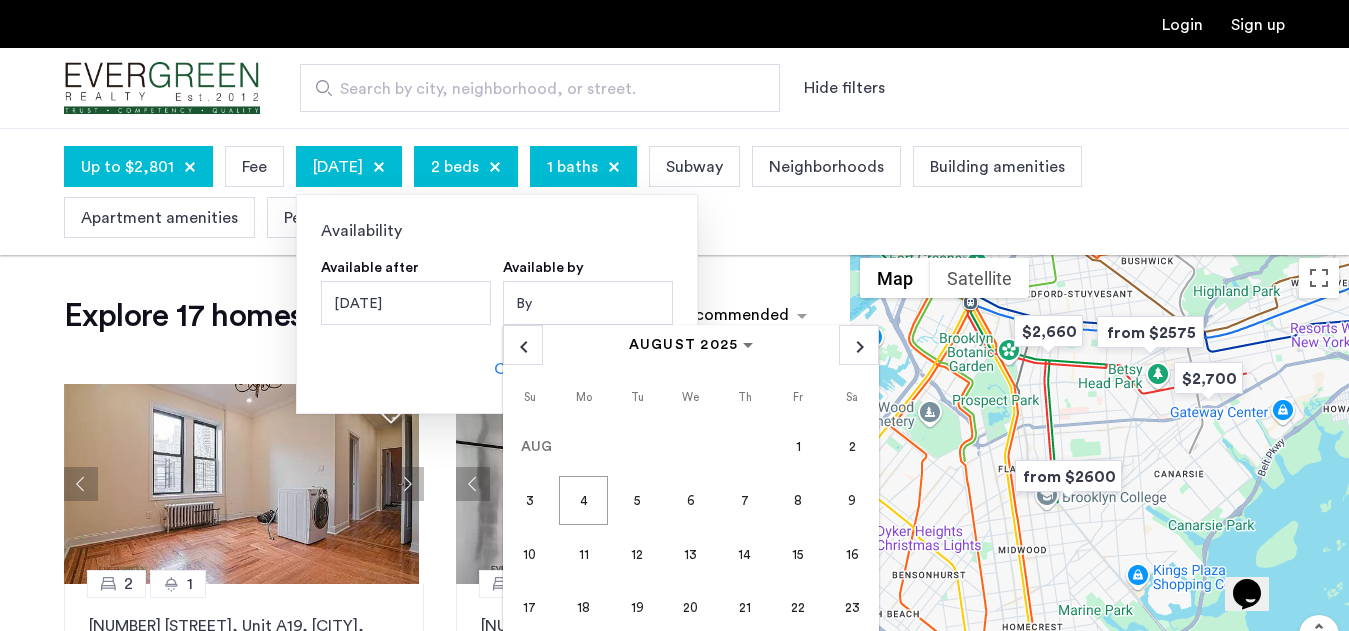 click on "1" at bounding box center [798, 447] 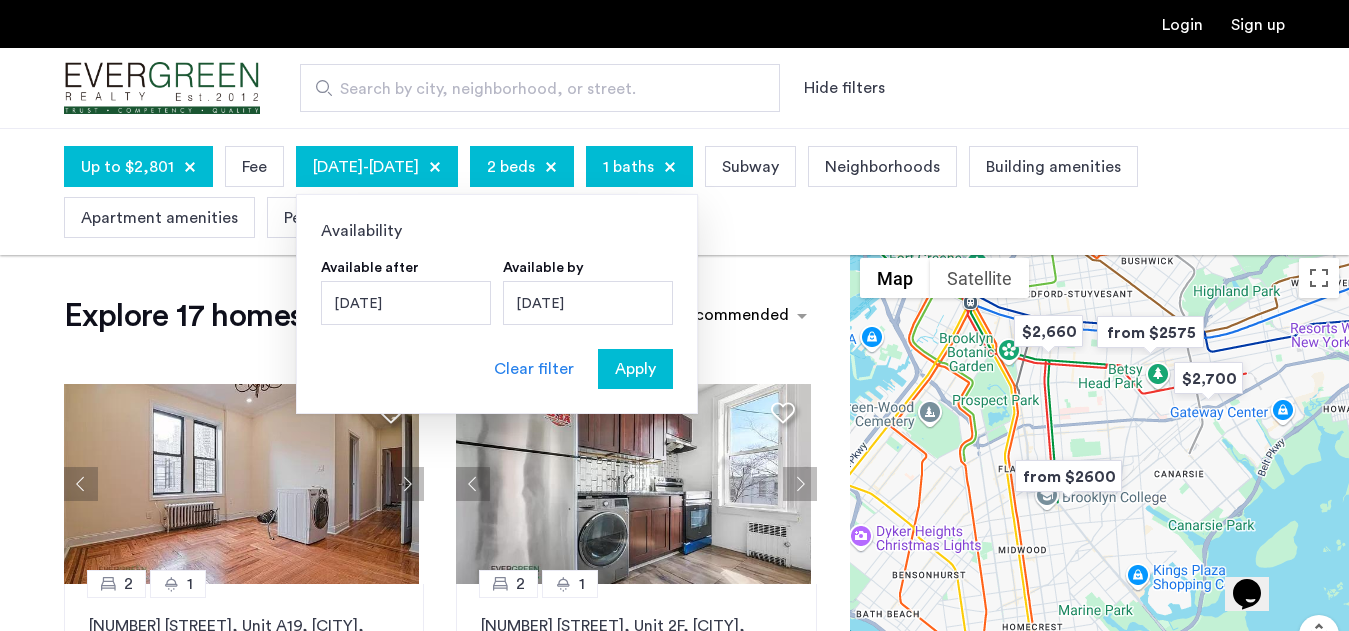 click on "[DATE]" at bounding box center [406, 303] 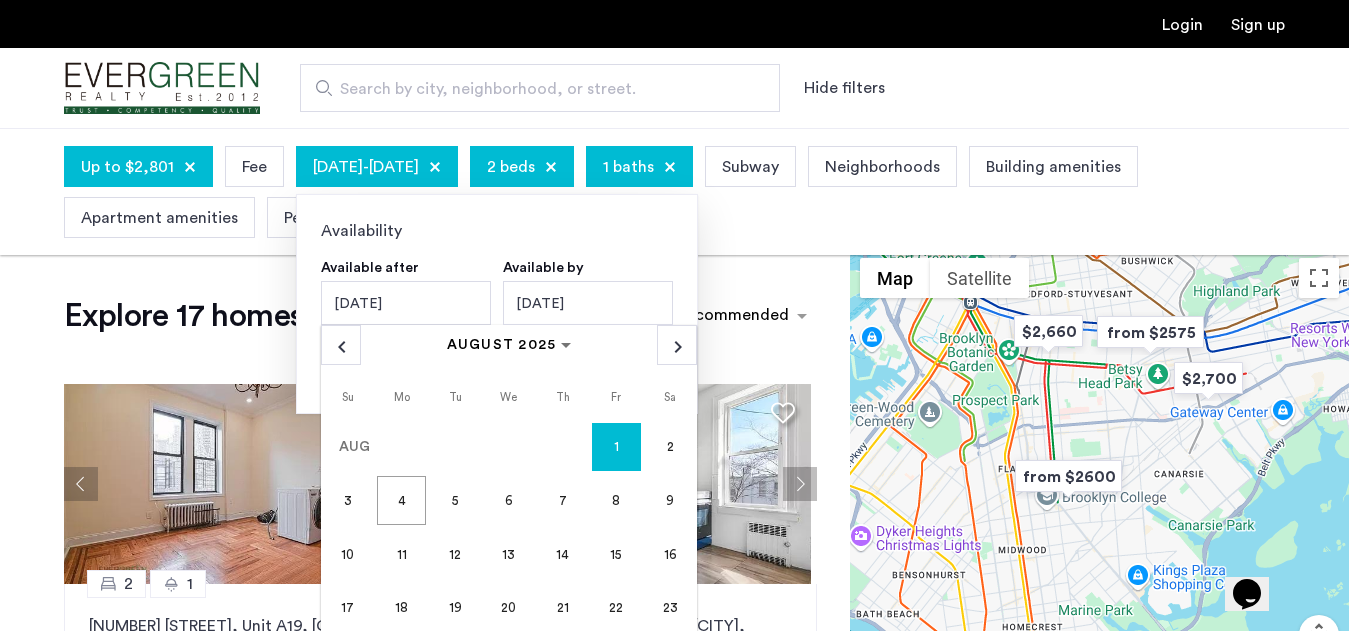 click on "[DATE]" at bounding box center (406, 303) 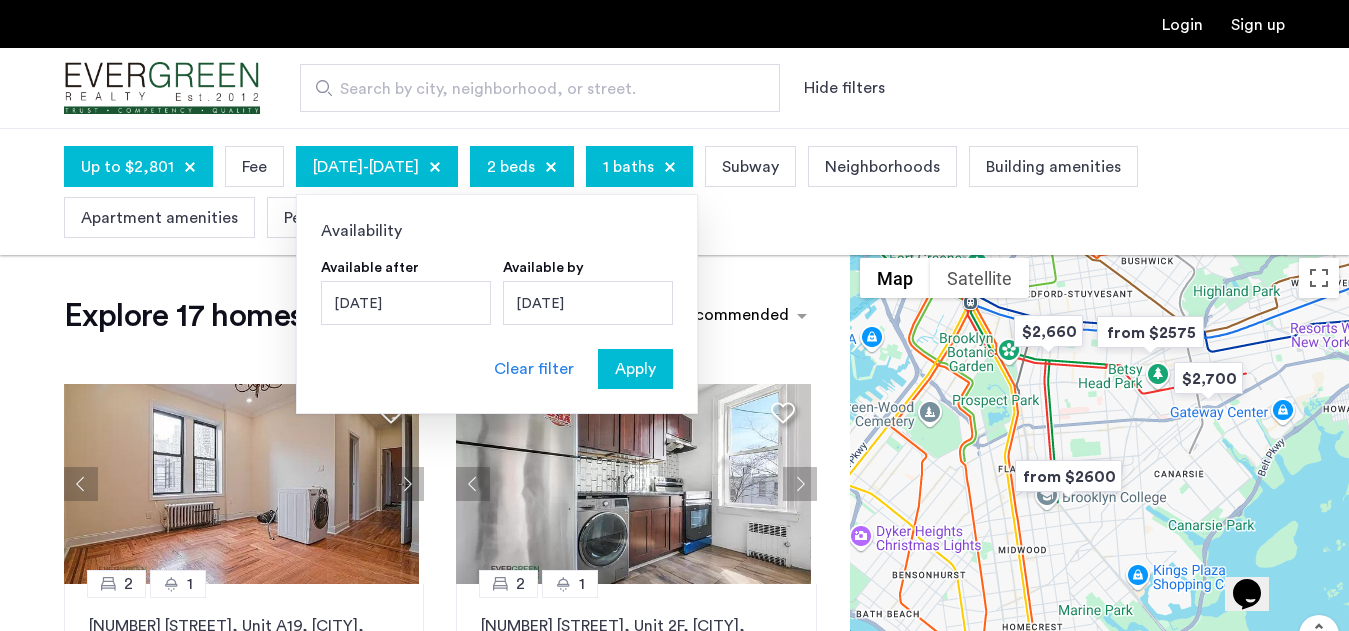 click on "Clear filter" at bounding box center (534, 369) 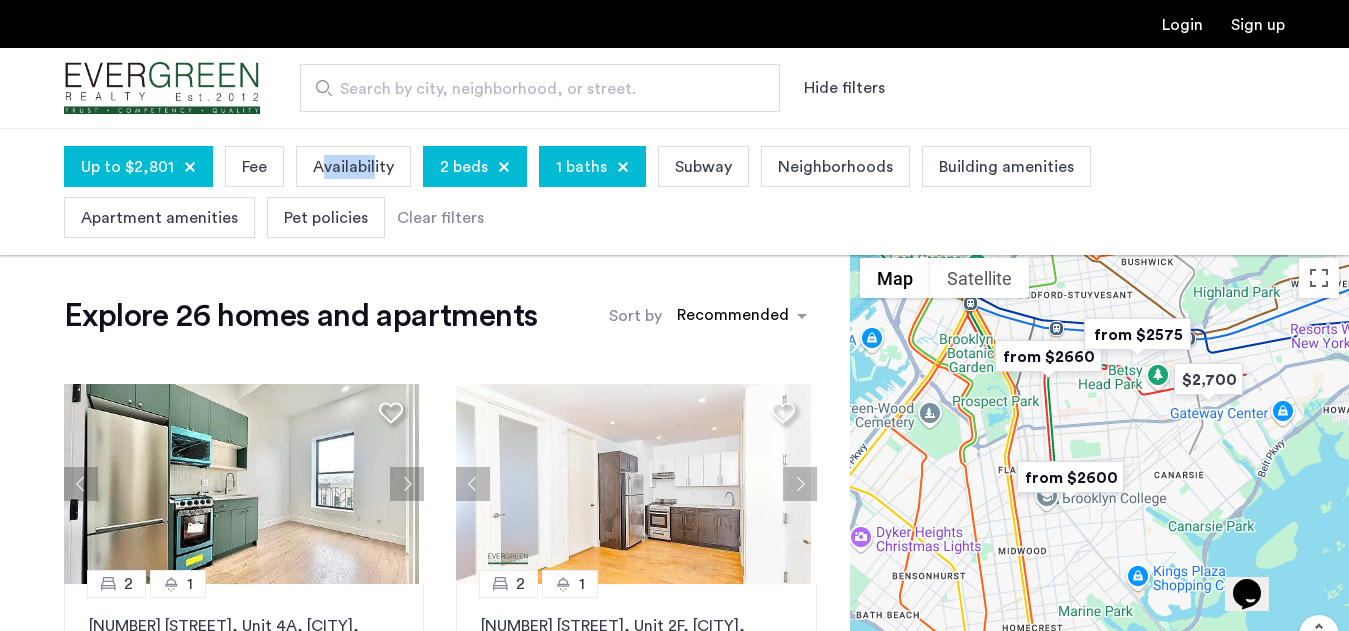 click on "Availability" at bounding box center (353, 166) 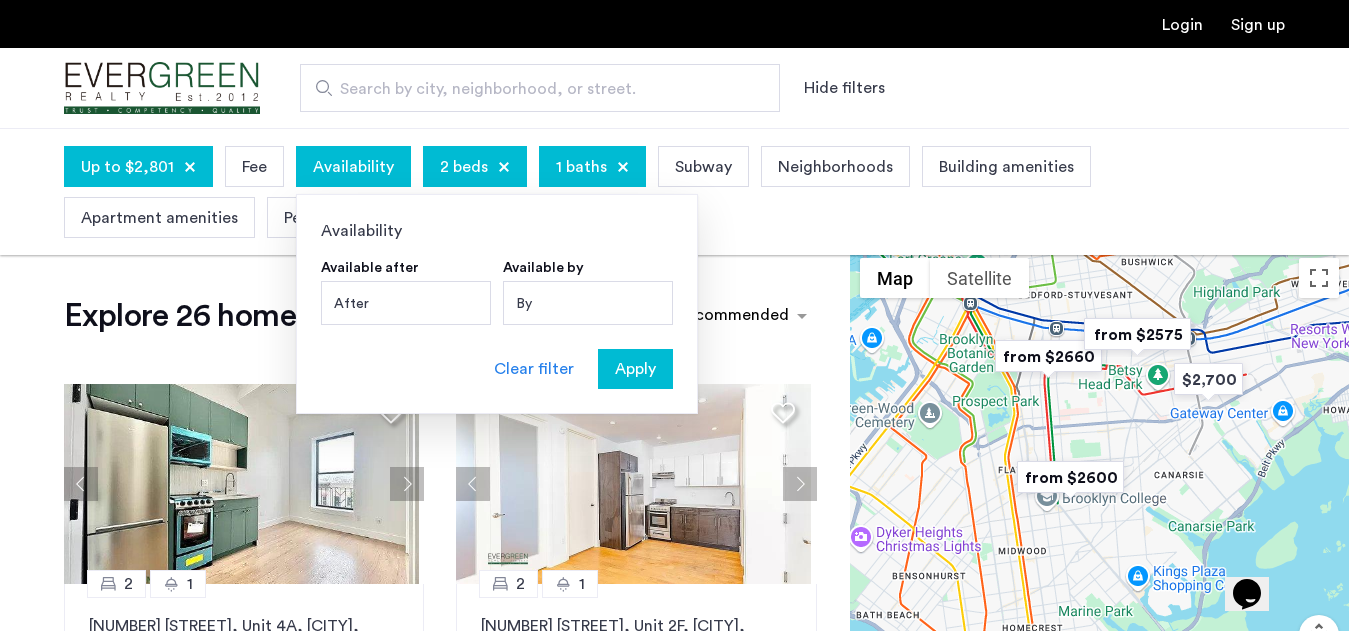 click on "By" at bounding box center [588, 303] 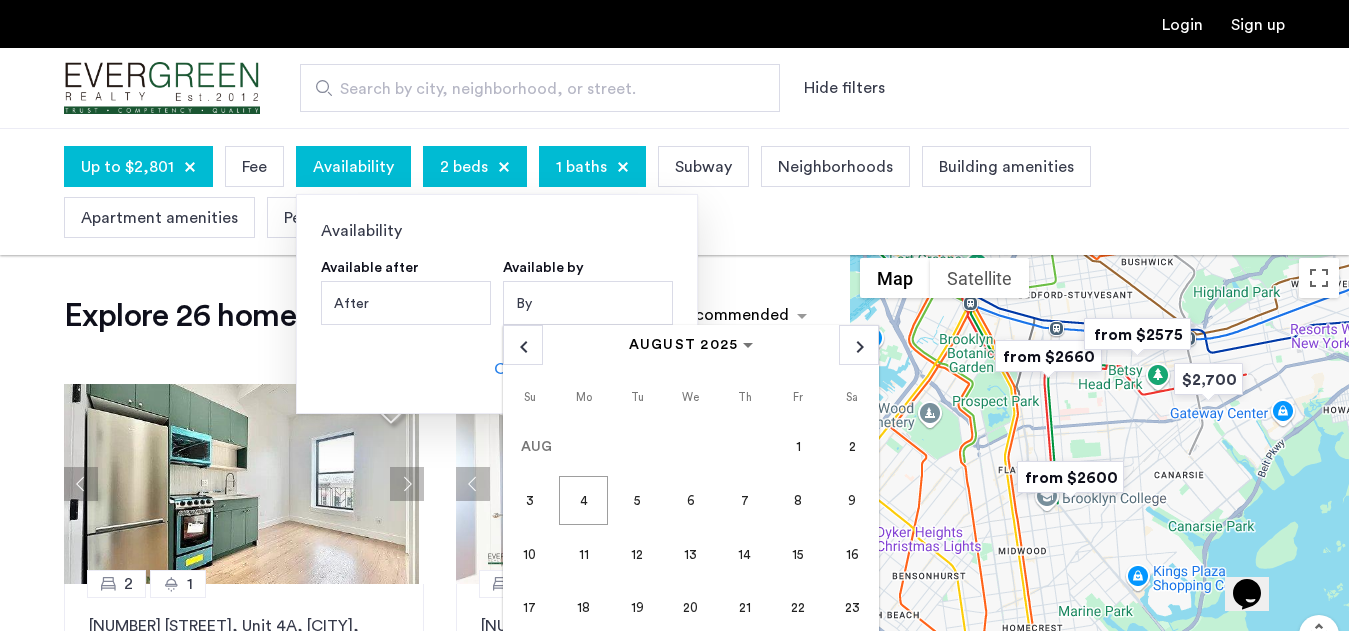 click on "1" at bounding box center (798, 447) 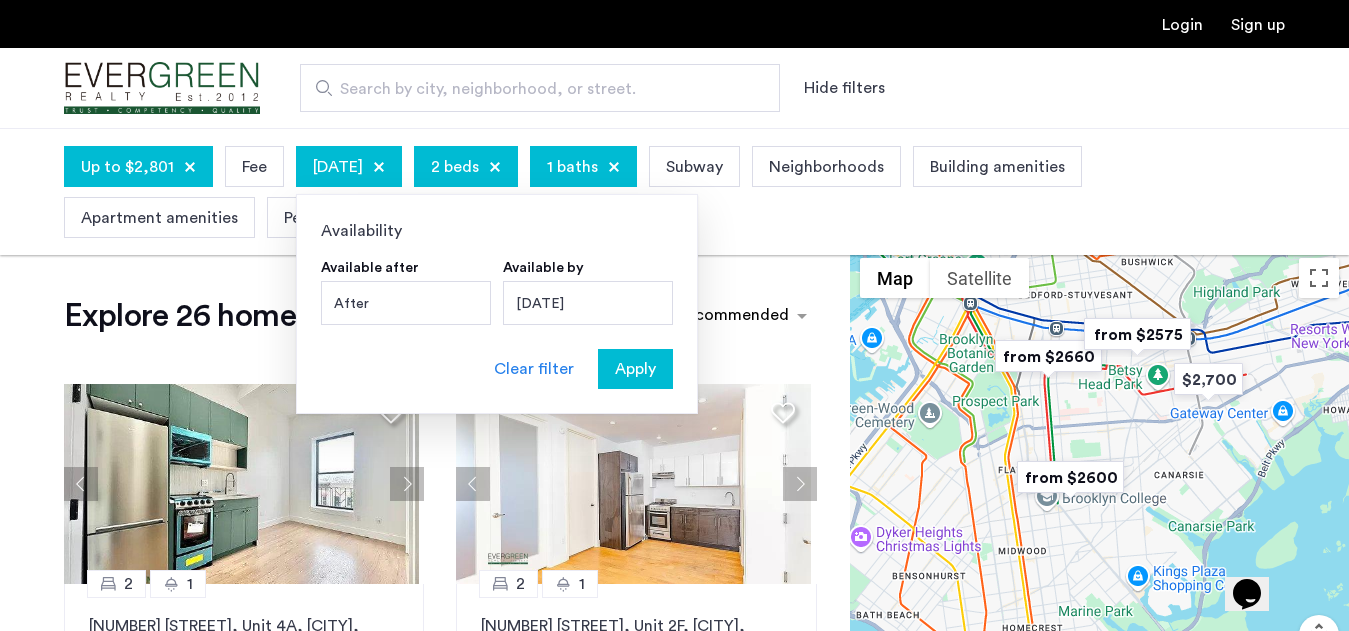 click on "Apply" at bounding box center [635, 369] 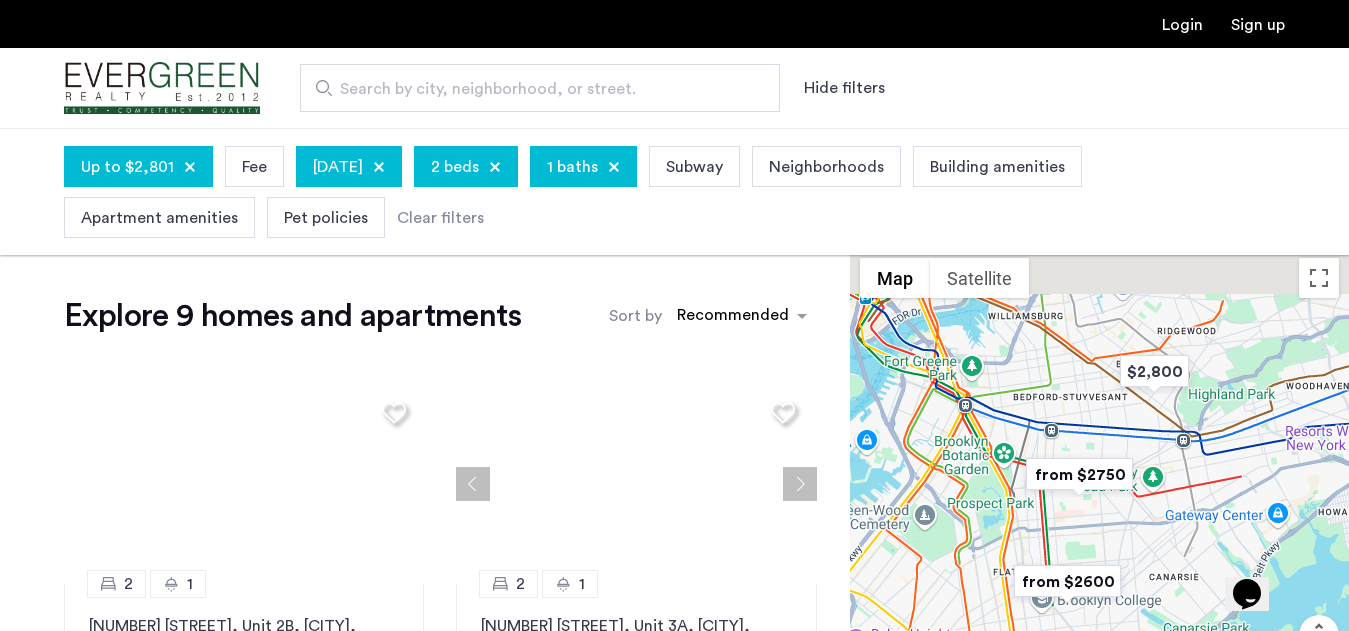 click on "Explore 9 homes and apartments  Sort by Recommended 2 1 [NUMBER] [STREET], Unit 2B, [CITY] , [STATE]  [POSTAL_CODE]  $2,800  /month No Fee 2 1 [NUMBER] [STREET], Unit 3A, [CITY] , [STATE]  [POSTAL_CODE]  $2,650  /month No Fee 2 1 [NUMBER] [STREET], Unit 5C, [CITY] , [STATE]  [POSTAL_CODE]  $2,600  /month No Fee 2 1 [NUMBER] [STREET], Unit 4D, [CITY] , [STATE]  [POSTAL_CODE]  $2,750  /month No Fee 2 1 [NUMBER] [STREET], Unit 3B, [CITY] , [STATE]  [POSTAL_CODE]  $2,699  /month No Fee 2 1 [NUMBER] [STREET], Unit 2C, [CITY] , [STATE]  [POSTAL_CODE]  $2,695  /month No Fee 2 1 [NUMBER] [STREET], Unit 1L, [CITY] , [STATE]  [POSTAL_CODE]  $2,800  /month No Fee 2 1 [NUMBER] [STREET], Unit 5D, [CITY] , [STATE]  [POSTAL_CODE]  $2,750  /month No Fee This is new, waiting on photos 2 1 [NUMBER] [STREET], Unit 1F, [CITY] , [STATE]  [POSTAL_CODE]  $2,600  /month No Fee" 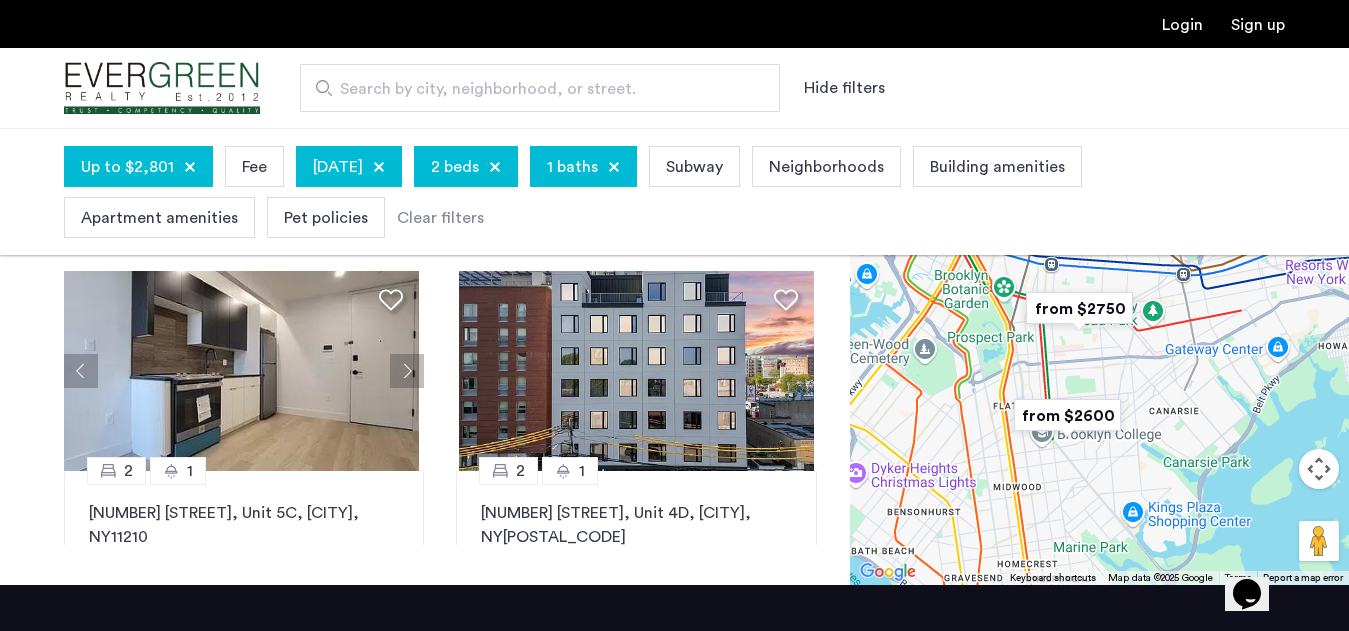 scroll, scrollTop: 503, scrollLeft: 0, axis: vertical 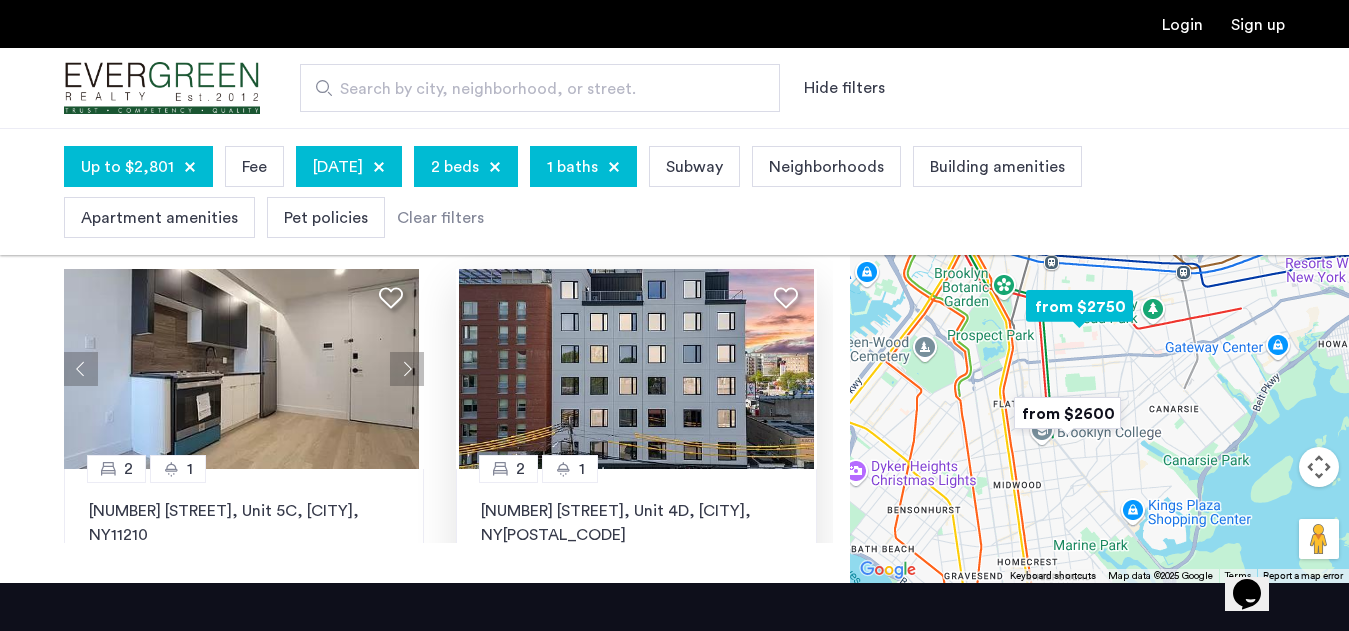 click 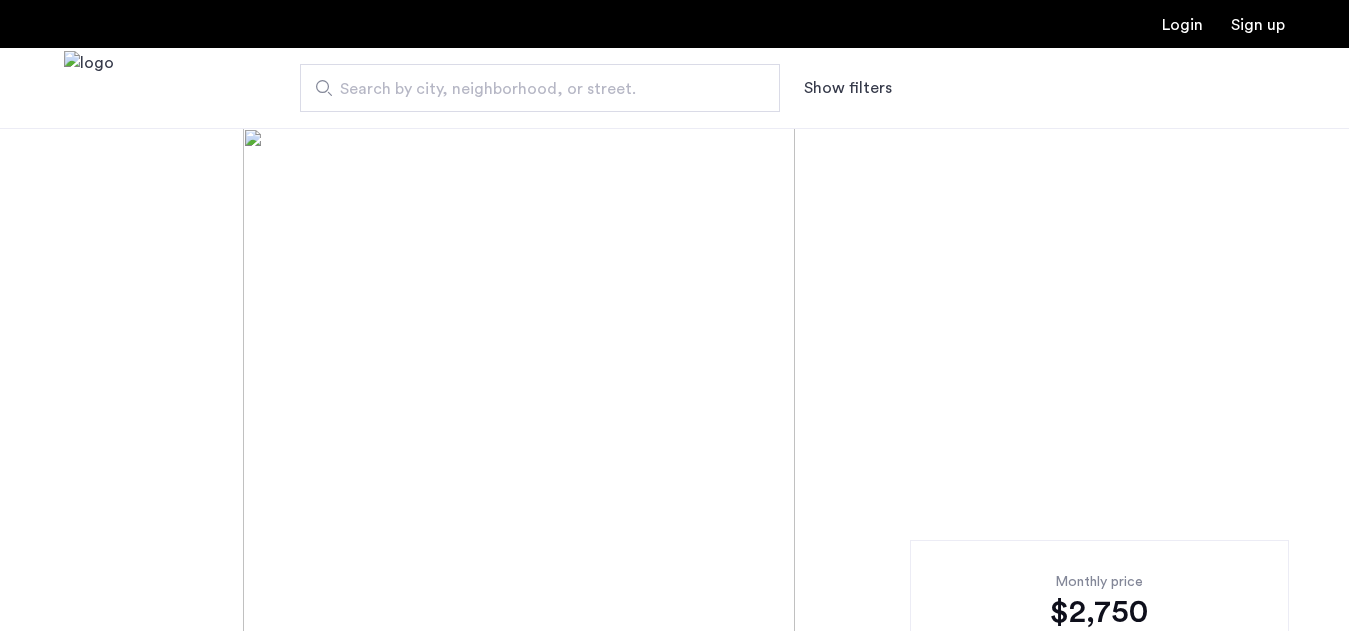 scroll, scrollTop: 0, scrollLeft: 0, axis: both 